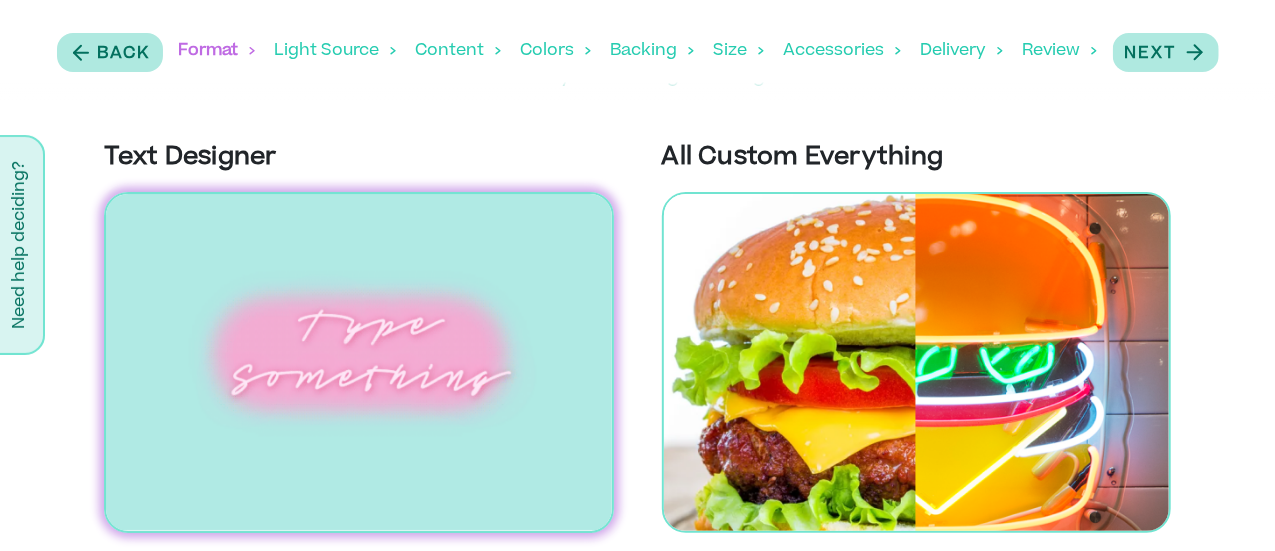 scroll, scrollTop: 104, scrollLeft: 0, axis: vertical 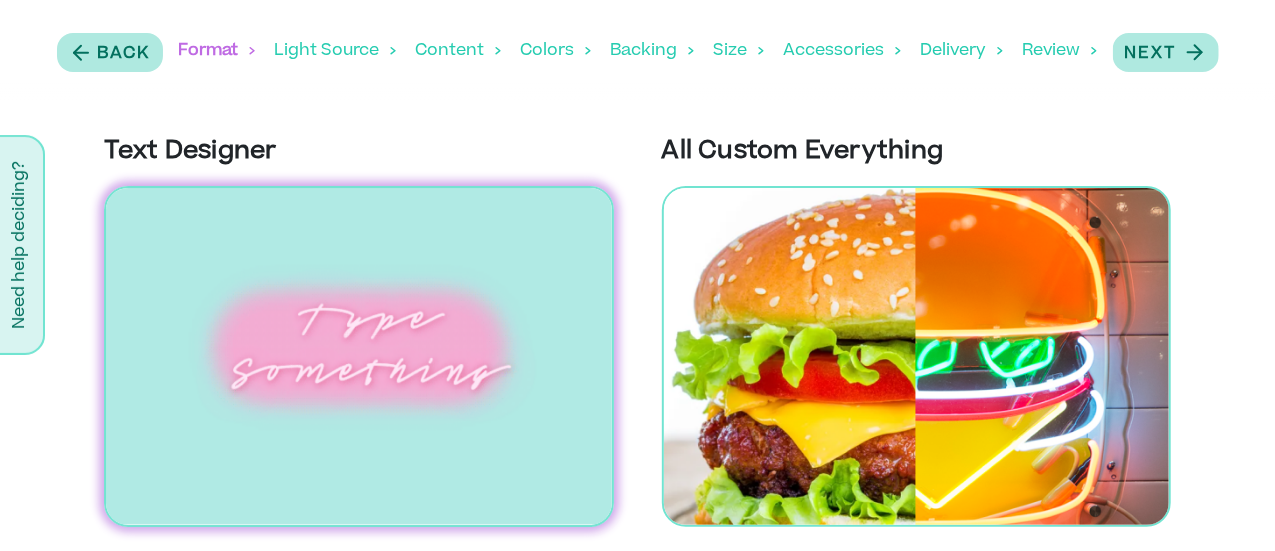 click at bounding box center (359, 356) 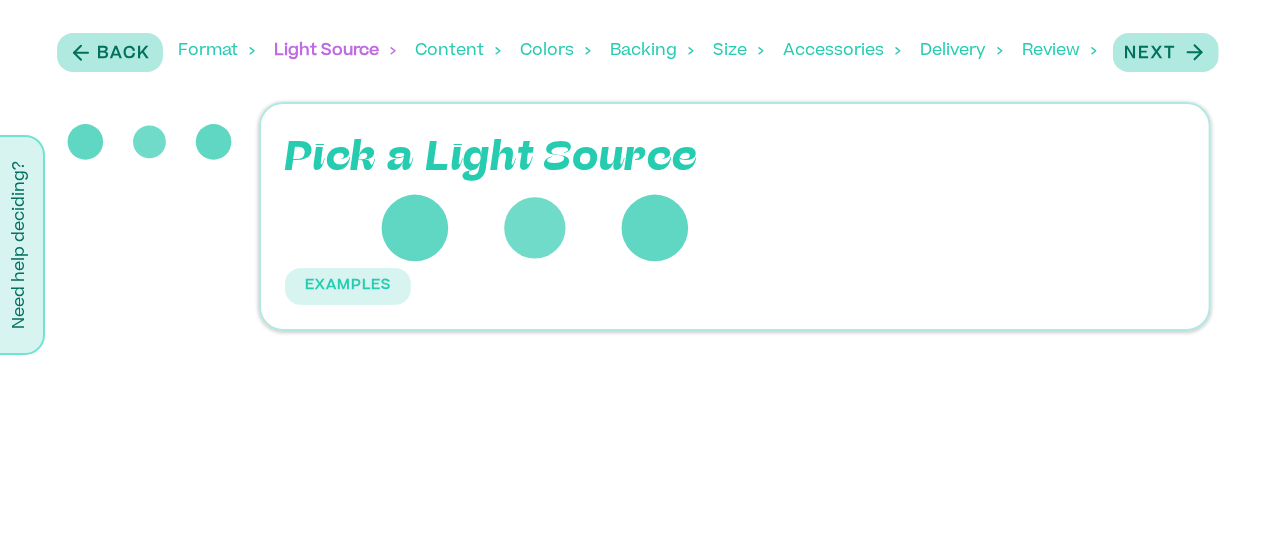 scroll, scrollTop: 0, scrollLeft: 0, axis: both 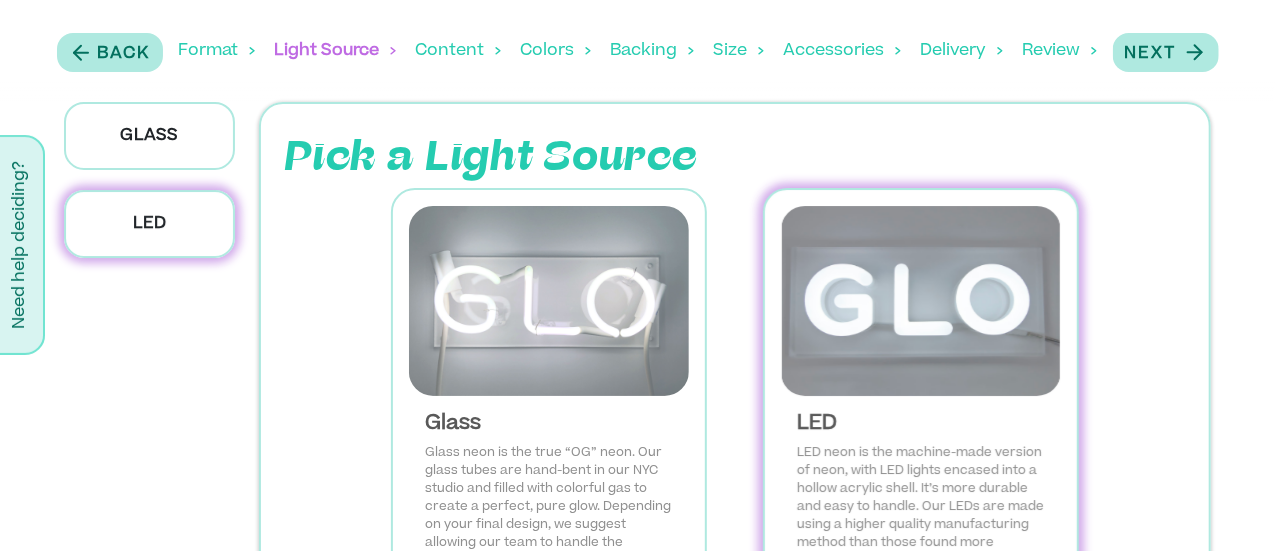click at bounding box center [921, 301] 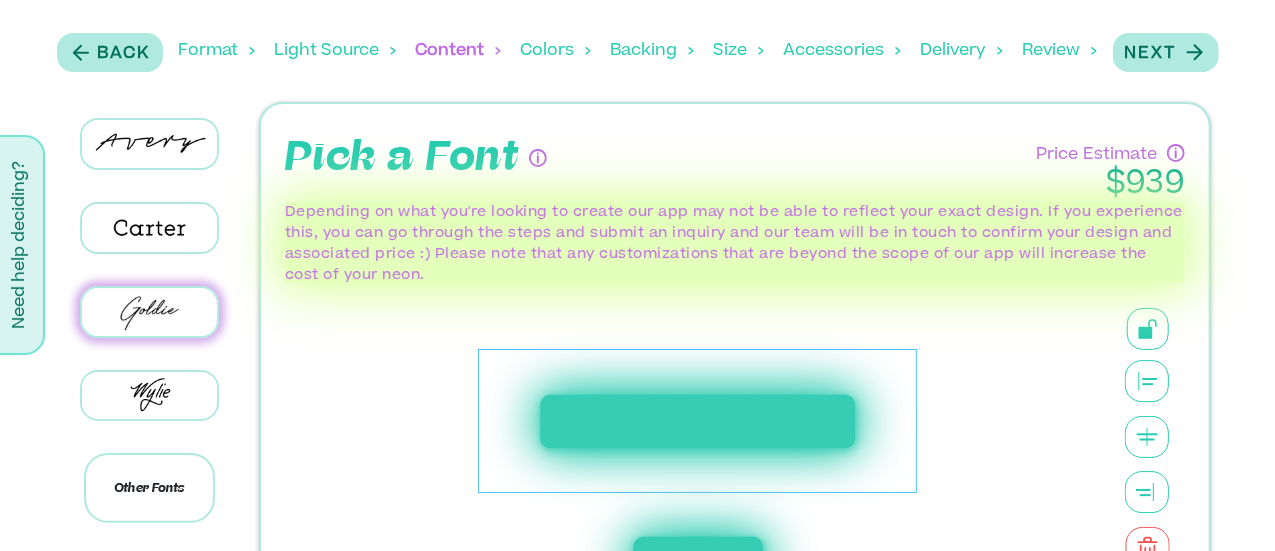 click on "**********" at bounding box center [697, 421] 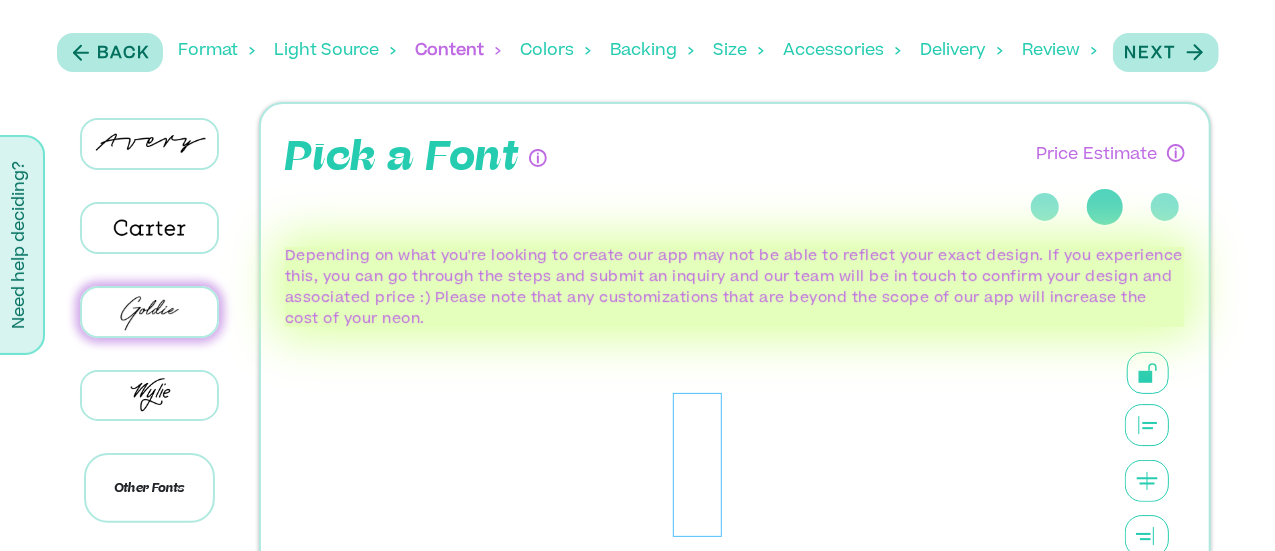 type 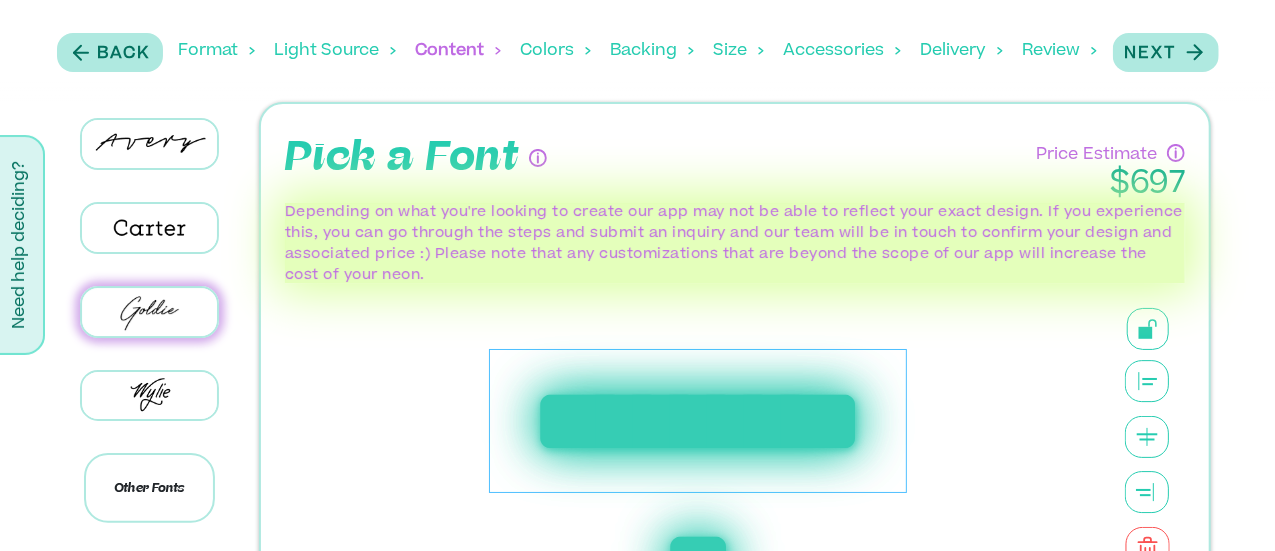 click on "**********" at bounding box center [698, 421] 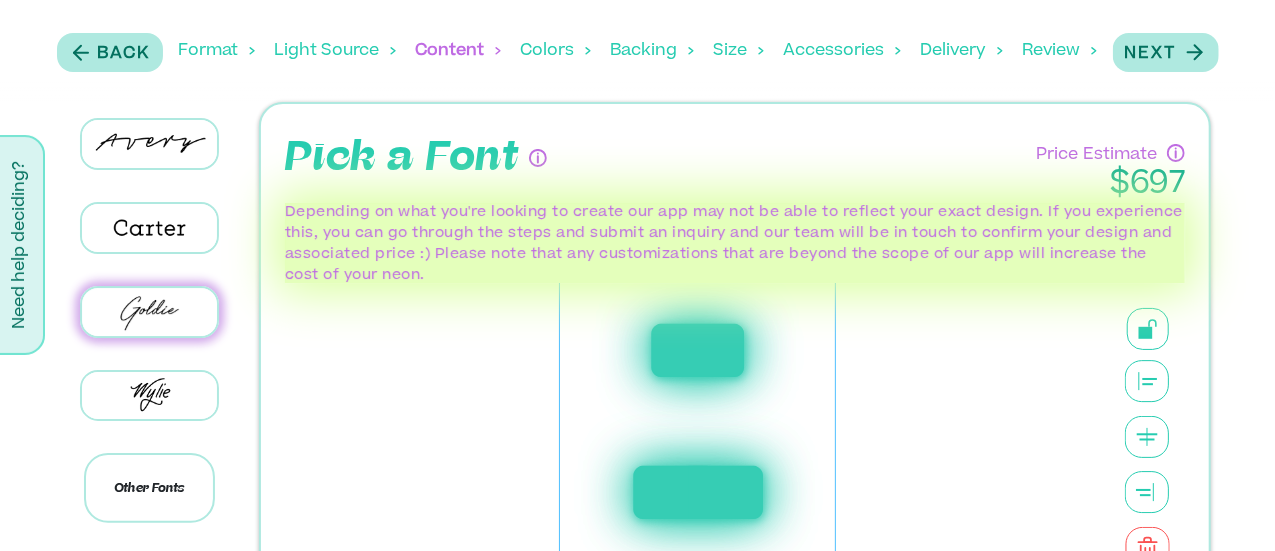 click on "********" at bounding box center [698, 492] 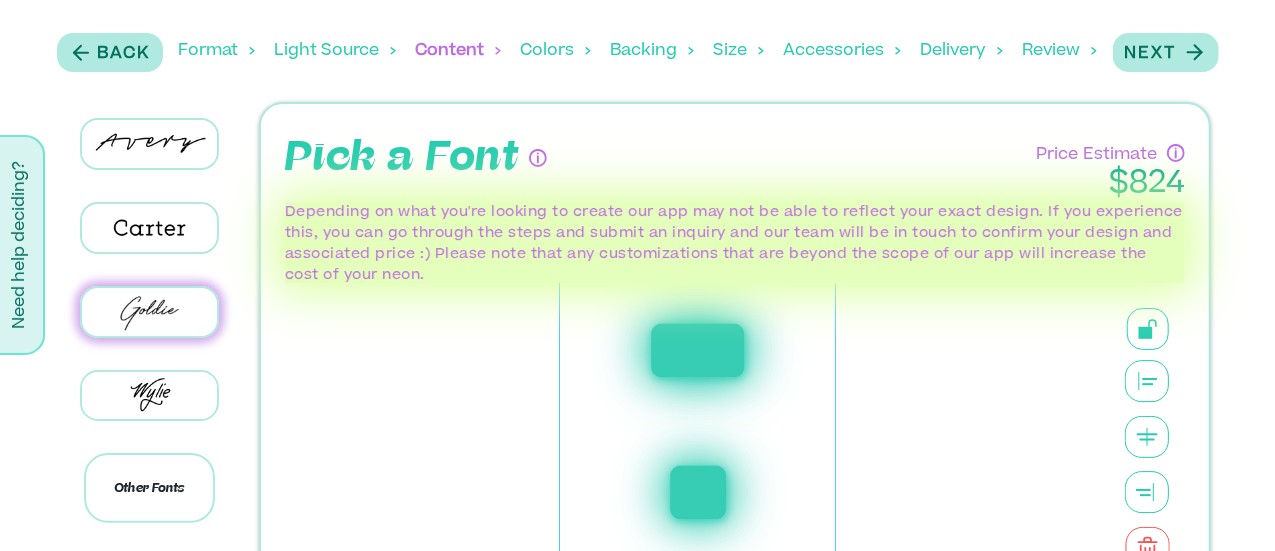 scroll, scrollTop: 7, scrollLeft: 0, axis: vertical 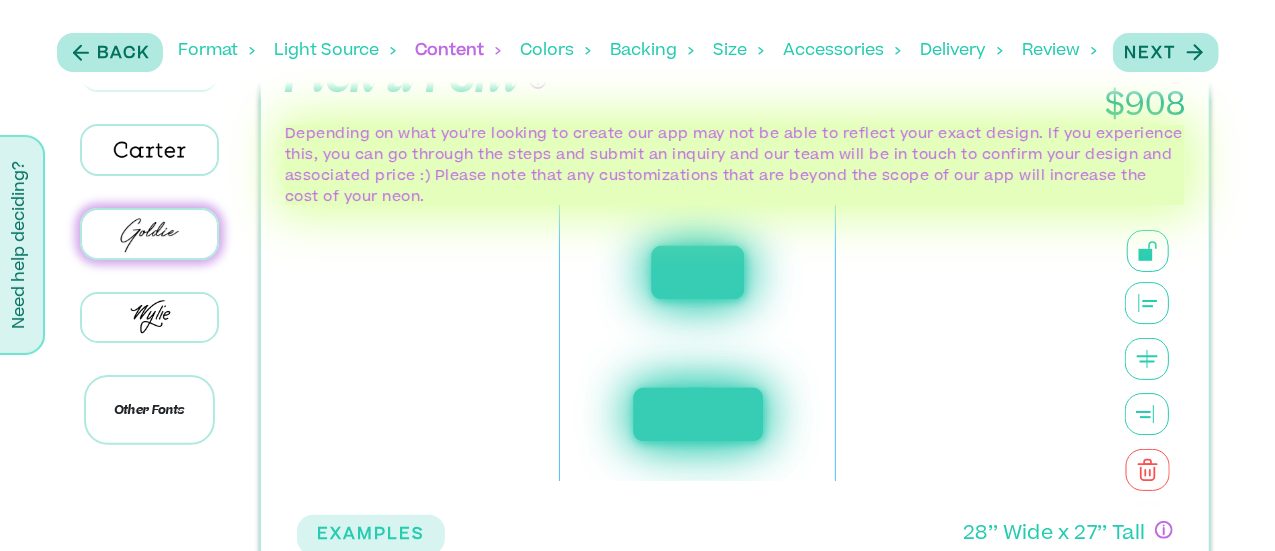 click on "********" at bounding box center (698, 414) 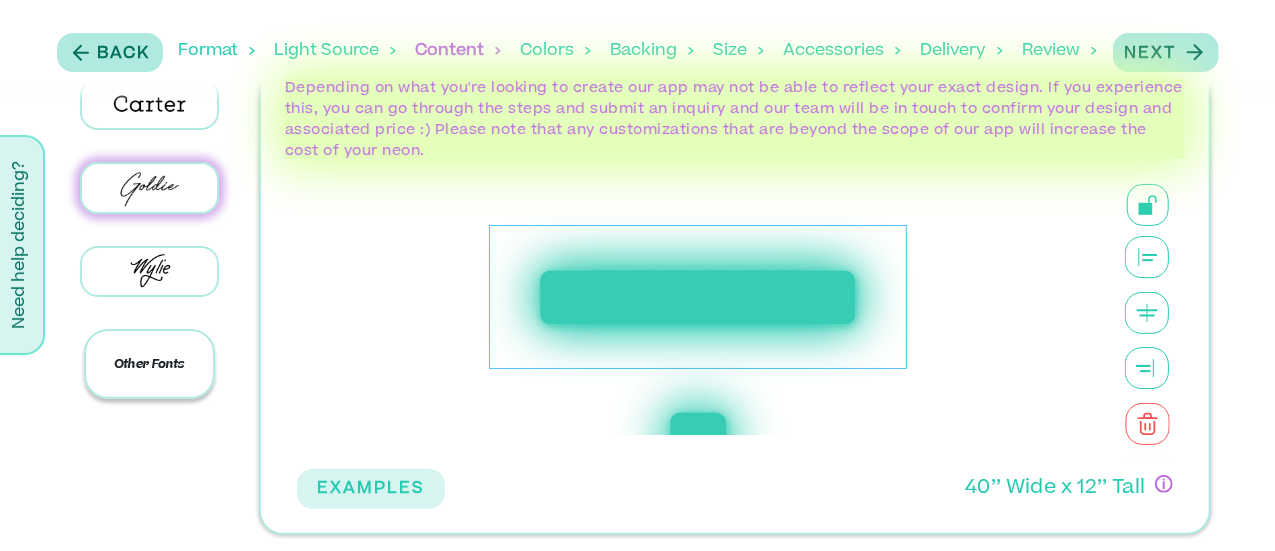 scroll, scrollTop: 0, scrollLeft: 0, axis: both 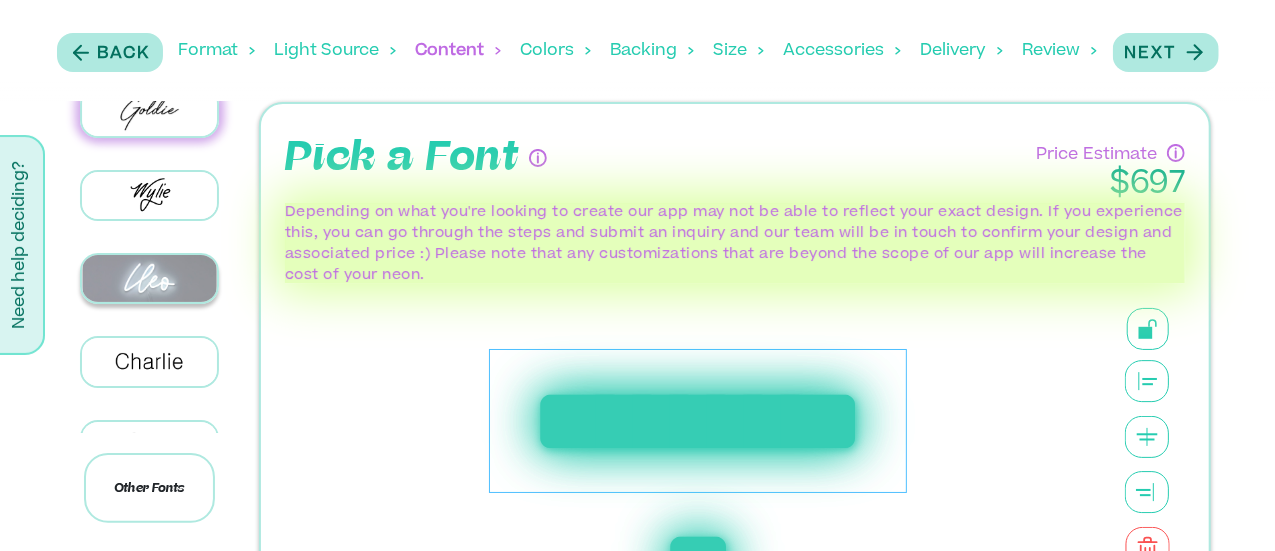 click at bounding box center [149, 278] 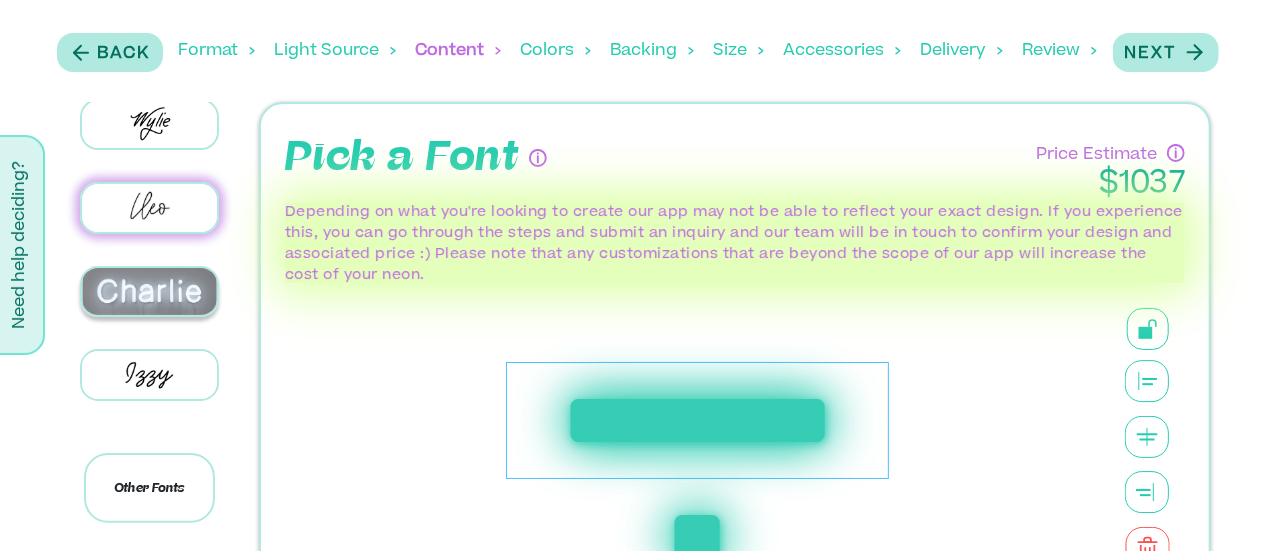 scroll, scrollTop: 300, scrollLeft: 0, axis: vertical 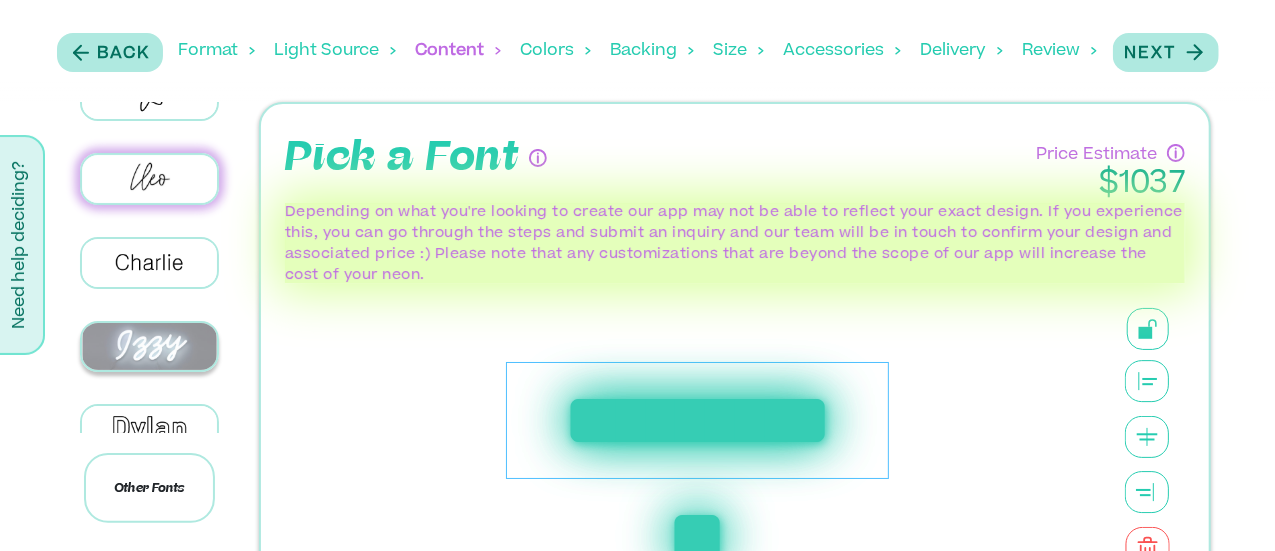 click at bounding box center [149, 346] 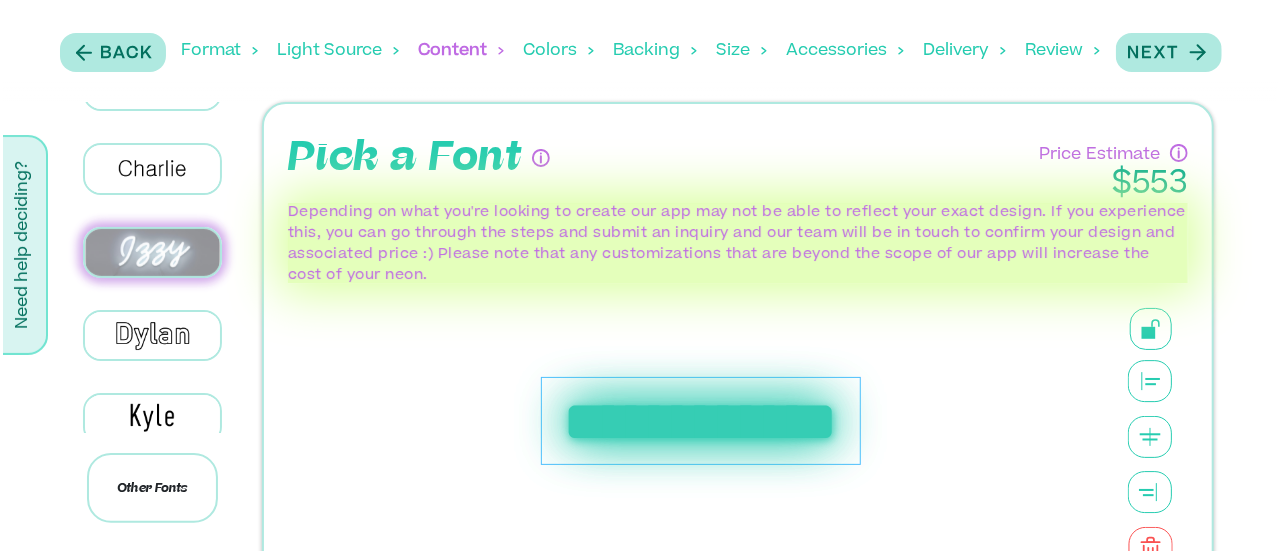 scroll, scrollTop: 500, scrollLeft: 0, axis: vertical 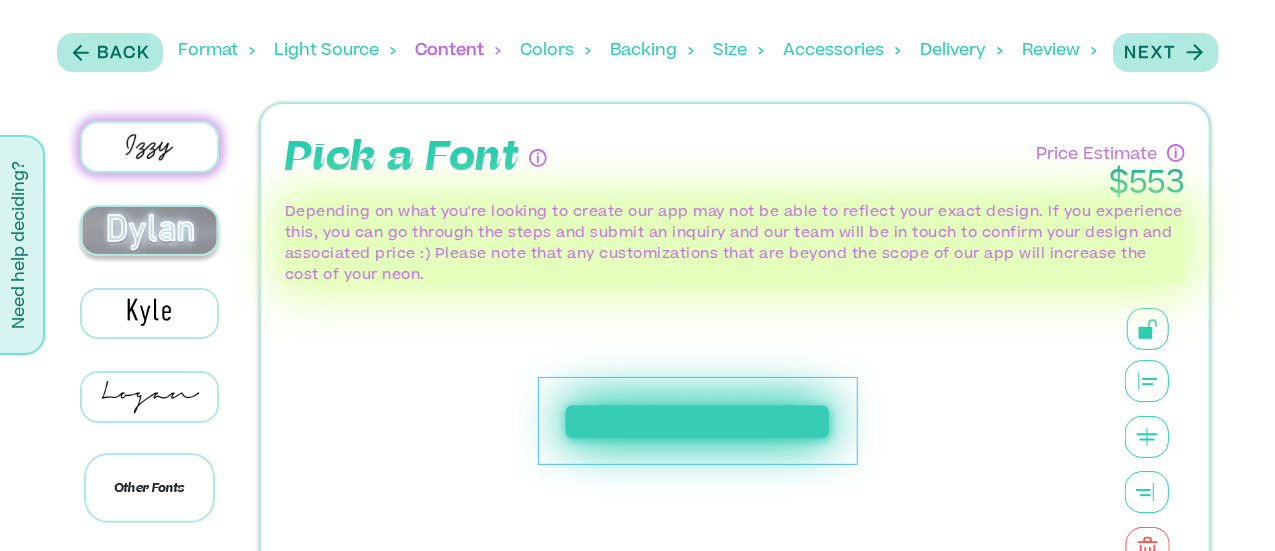 click at bounding box center [149, 230] 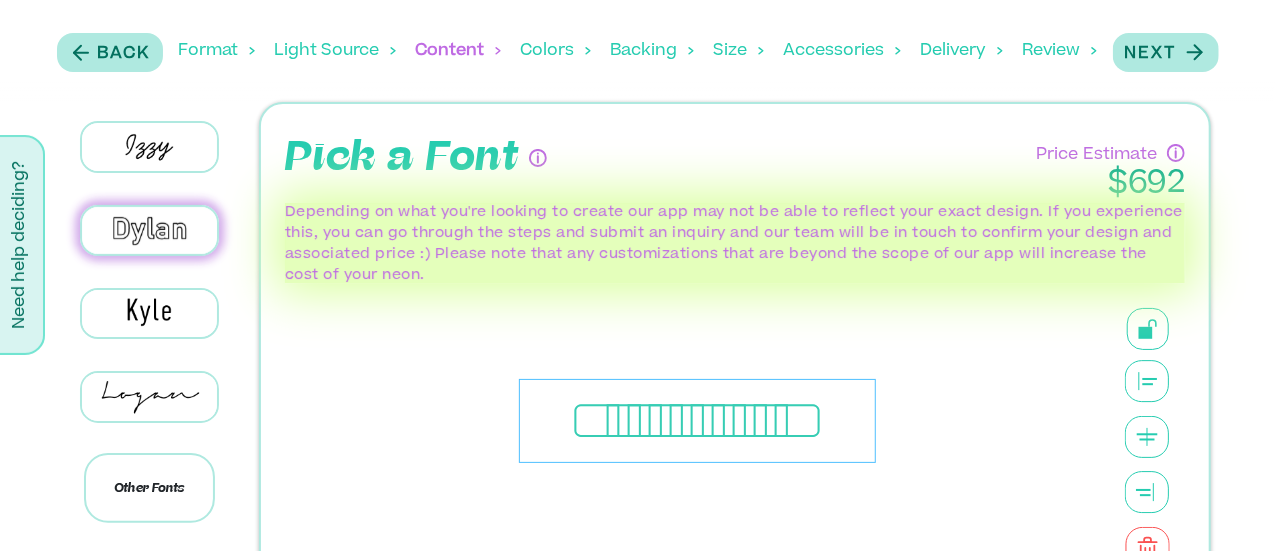 click at bounding box center (149, 314) 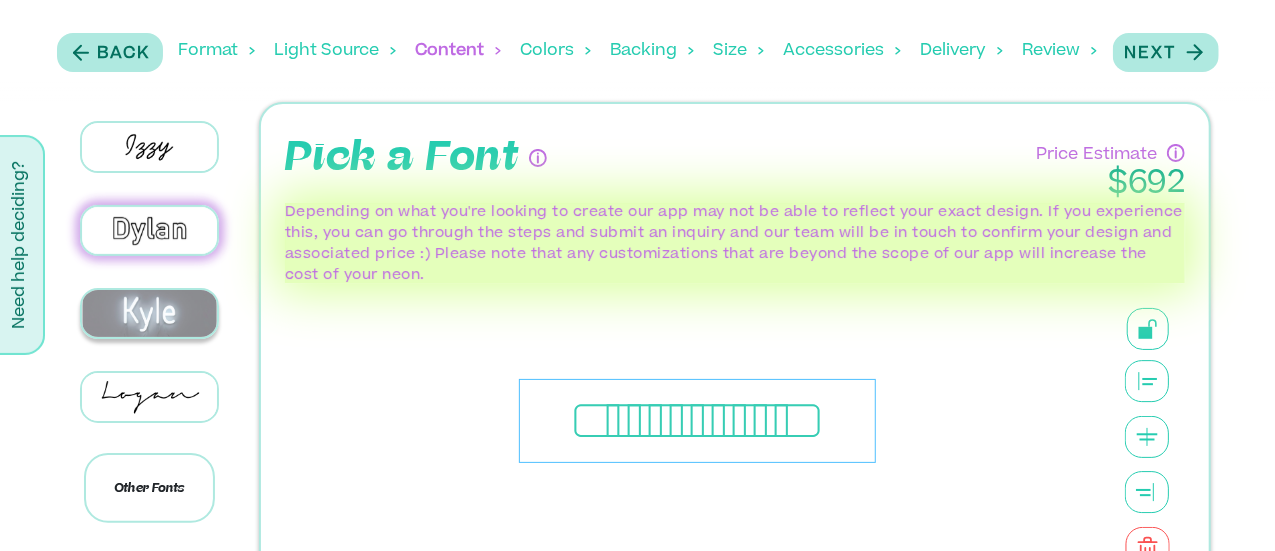 click at bounding box center (149, 313) 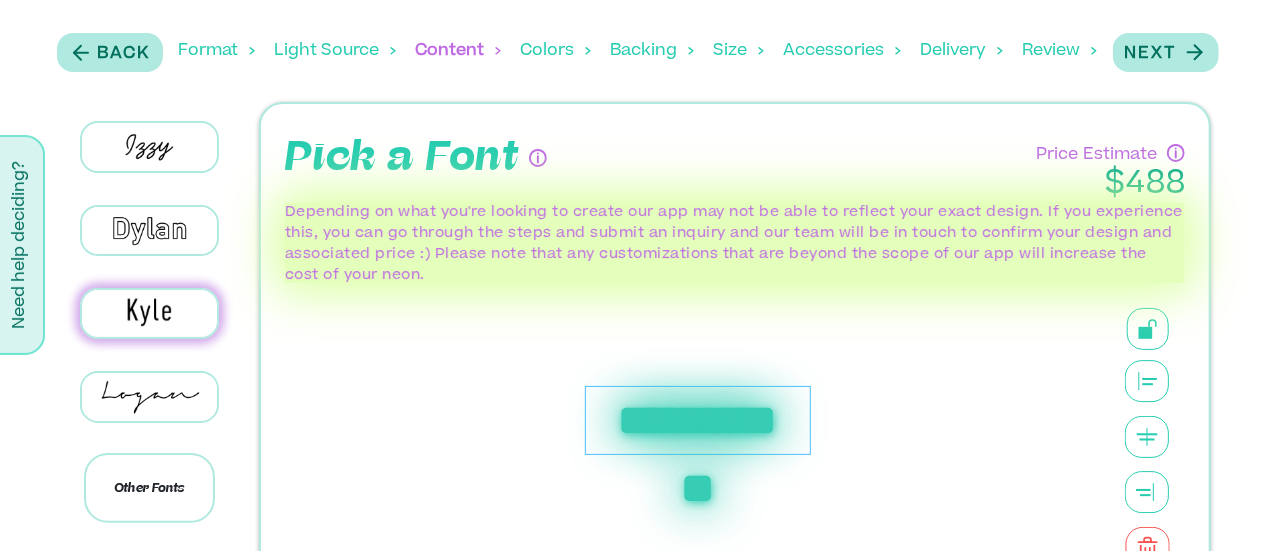 click at bounding box center (149, 397) 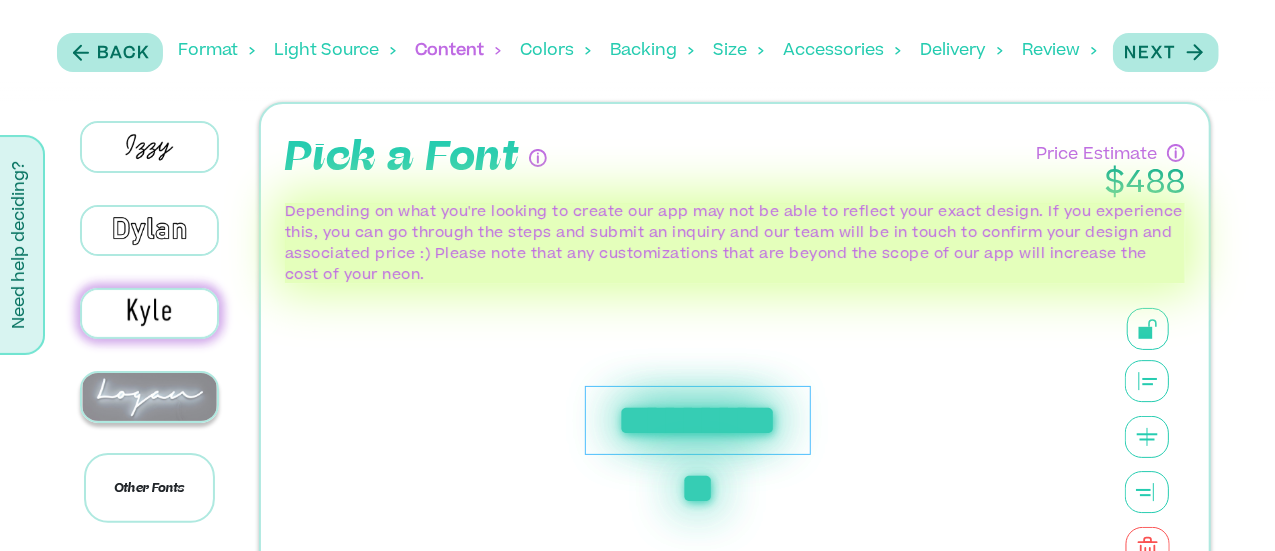 click at bounding box center (149, 396) 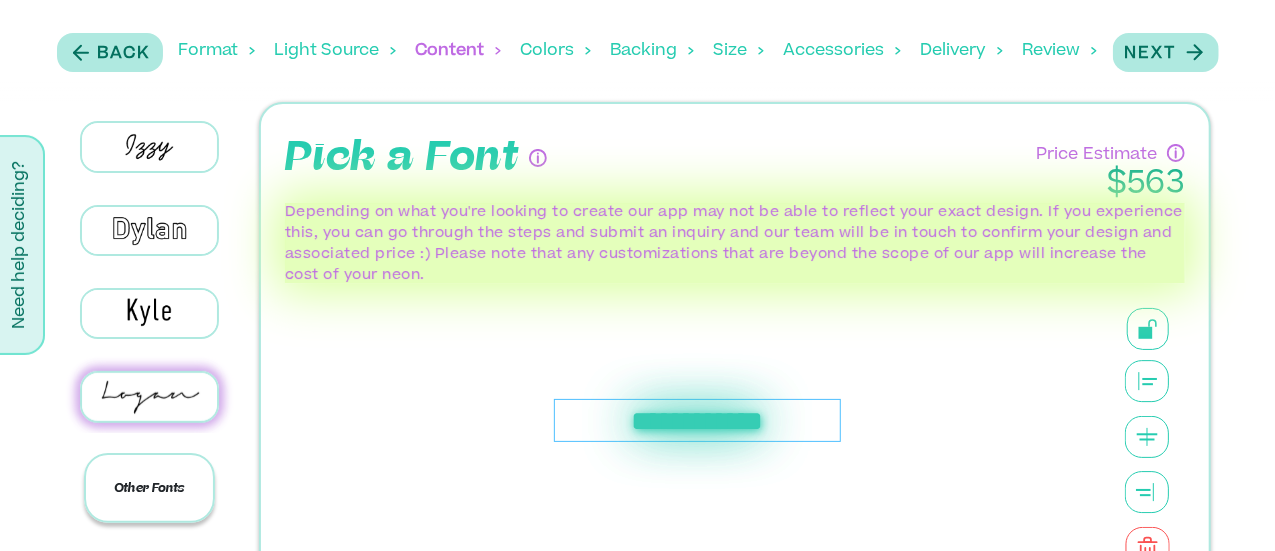 click on "Other Fonts" at bounding box center [149, 488] 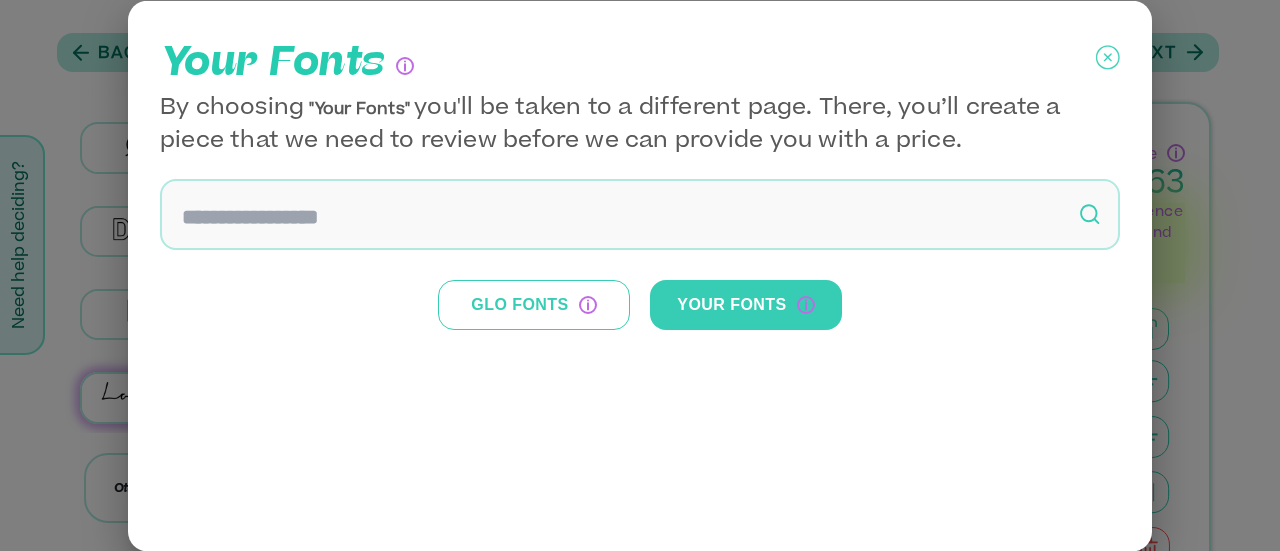 click at bounding box center [640, 275] 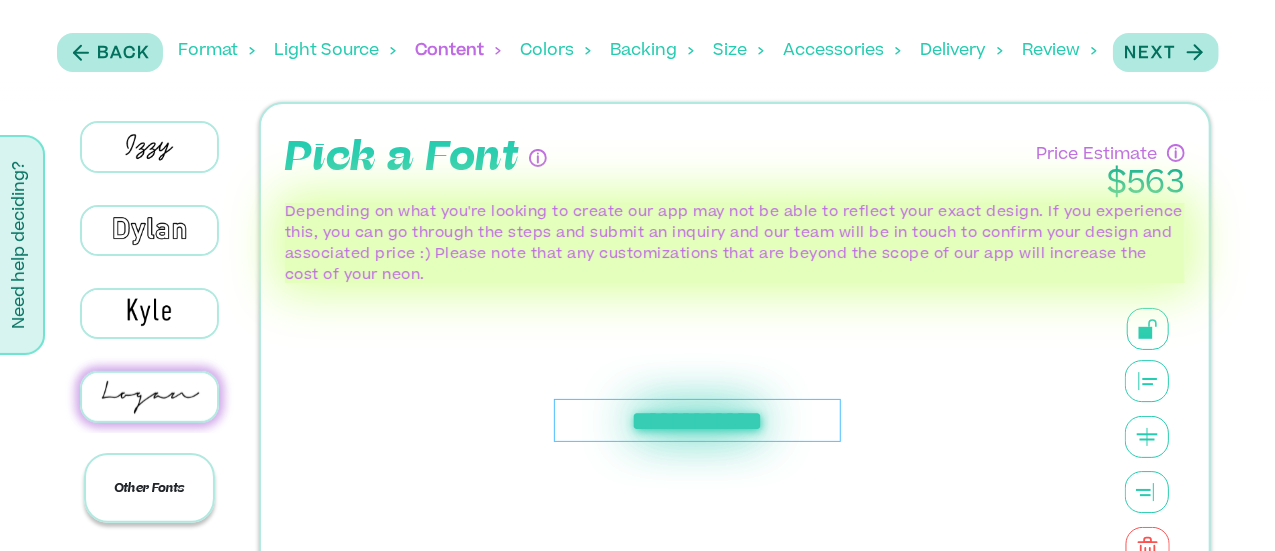 click on "Other Fonts" at bounding box center [149, 488] 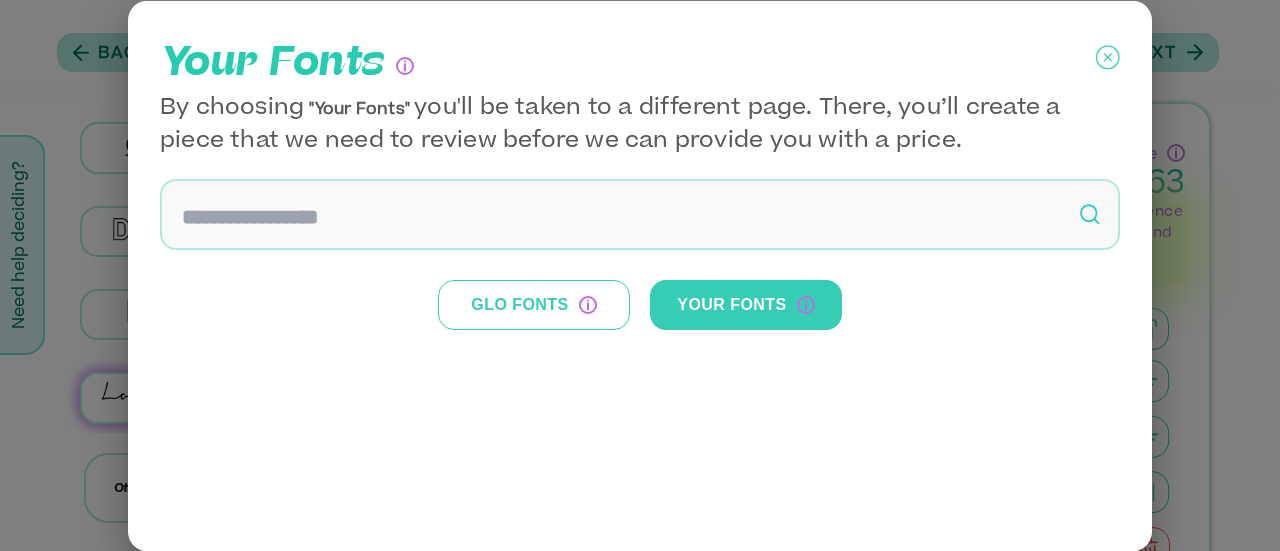 click at bounding box center (640, 275) 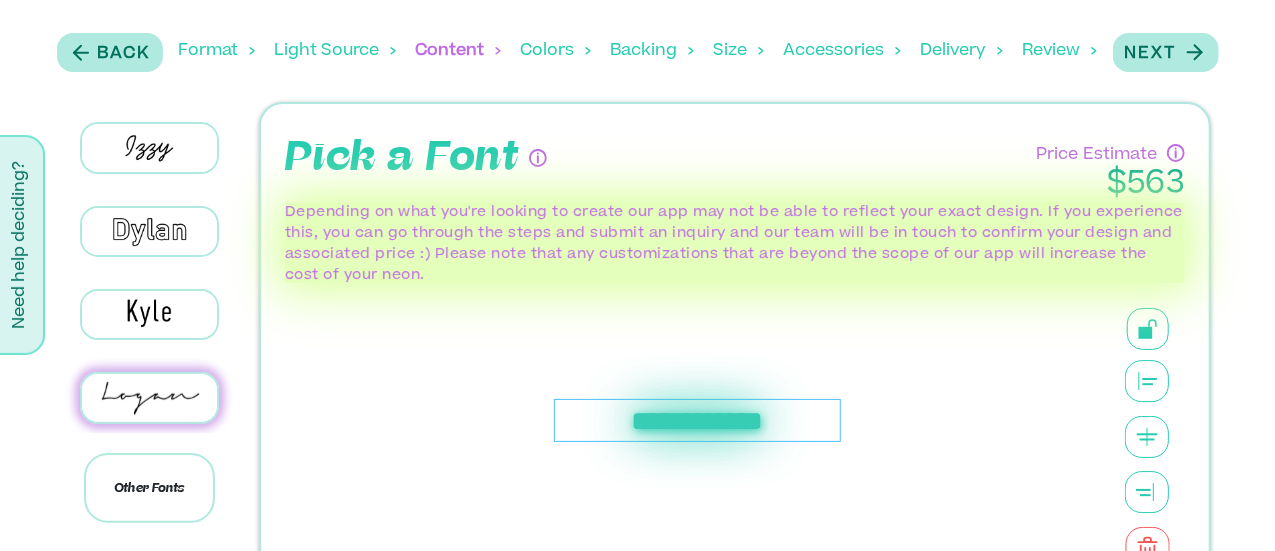 scroll, scrollTop: 500, scrollLeft: 0, axis: vertical 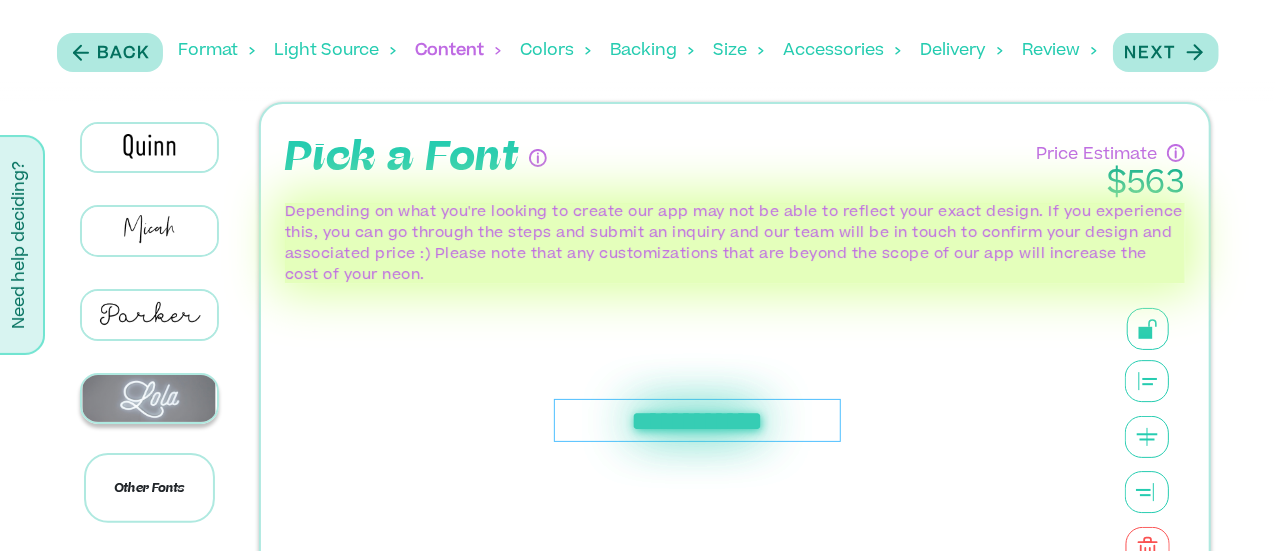 click at bounding box center [149, 398] 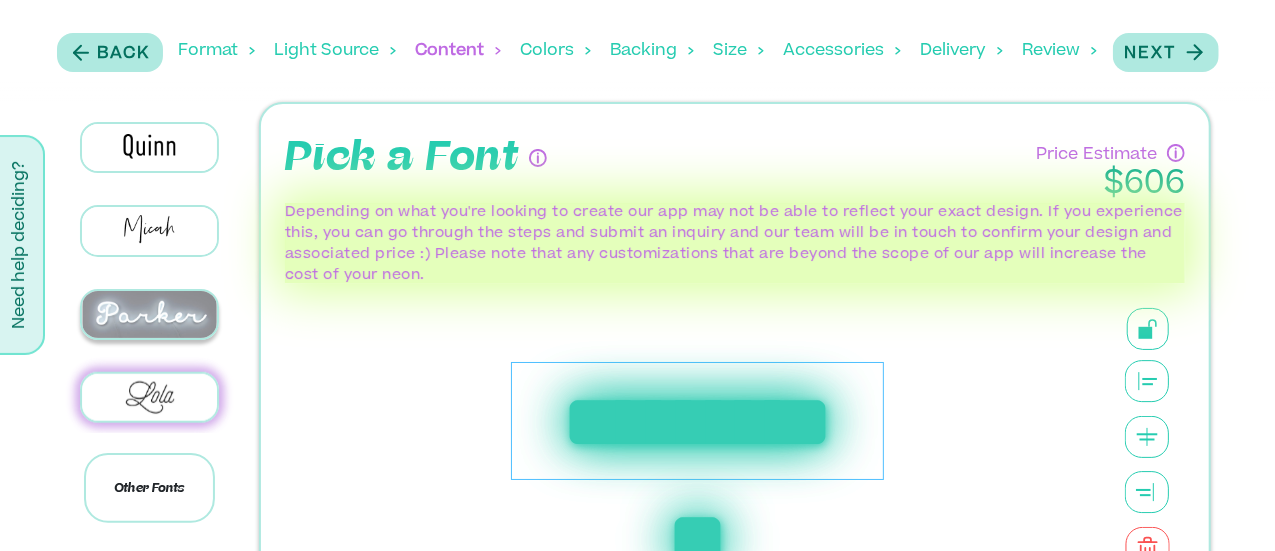 click at bounding box center [149, 314] 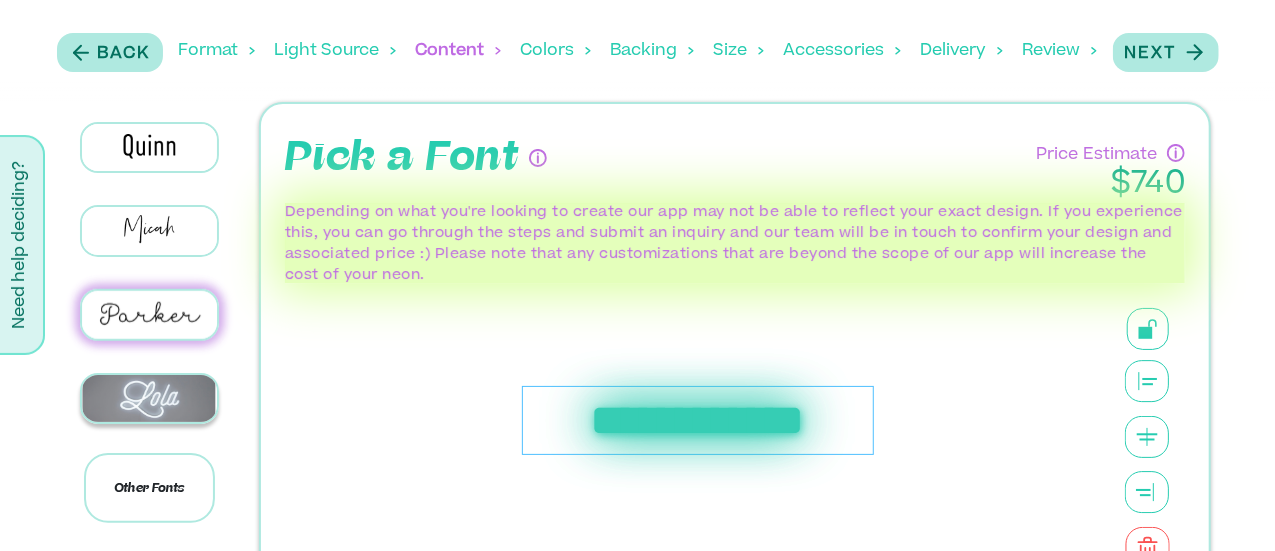 click at bounding box center [149, 398] 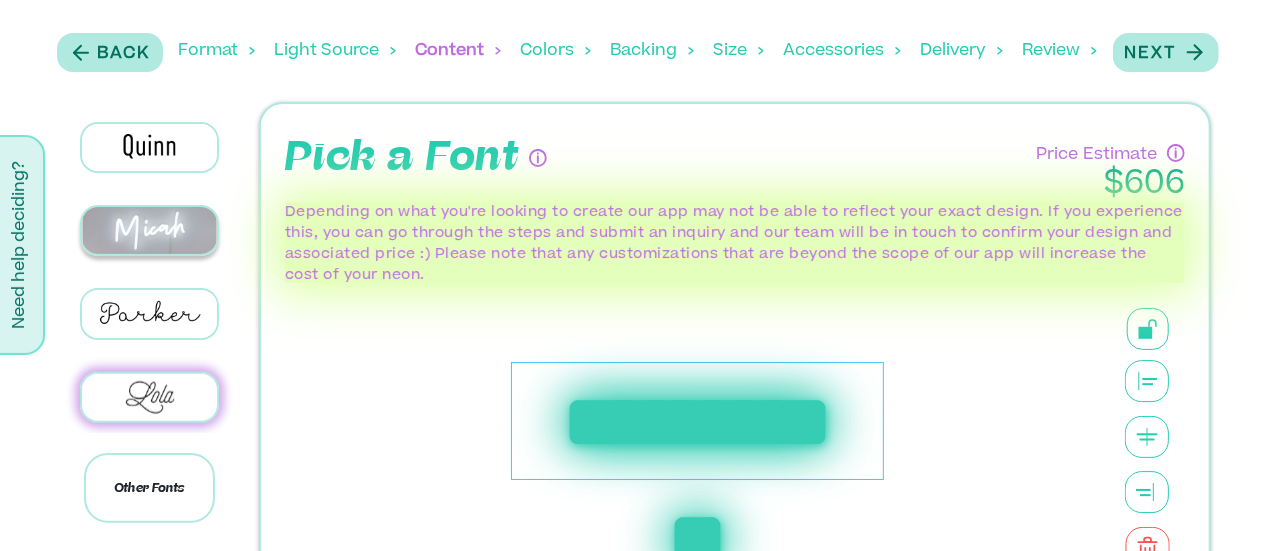click at bounding box center (149, 230) 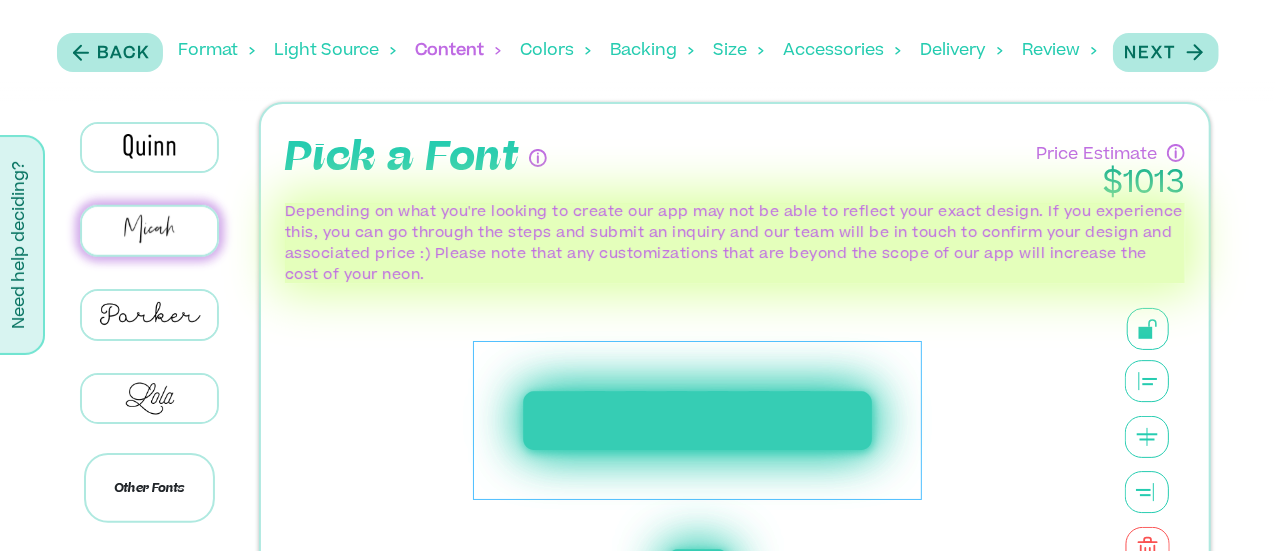 click on "Back Format Light Source Content Colors Backing Backing Color Size Accessories Delivery Review Next" at bounding box center [637, 51] 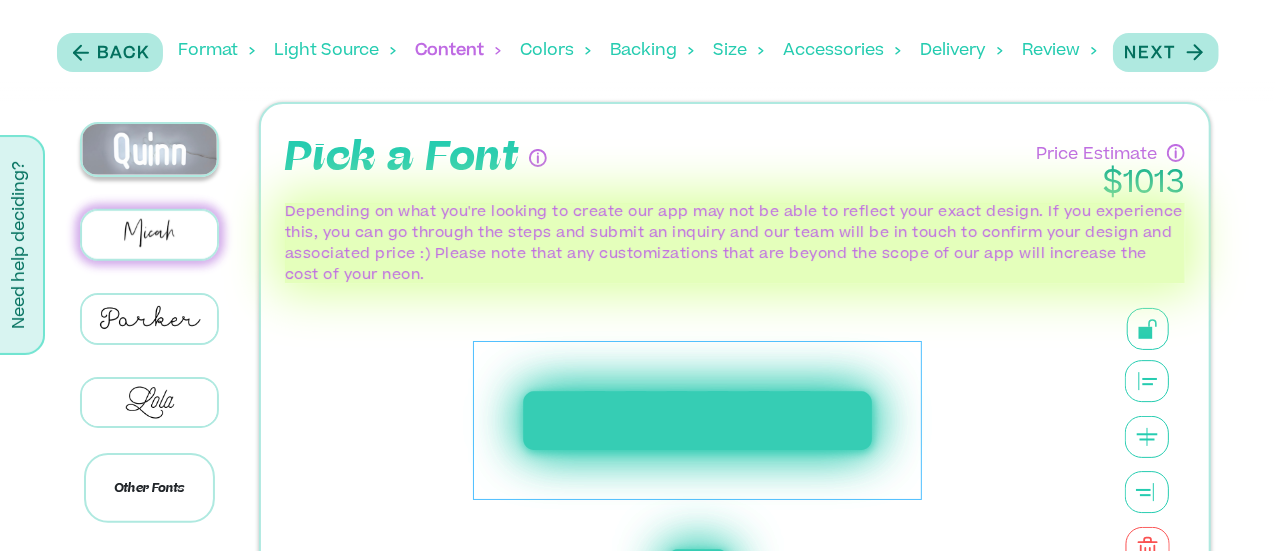 click at bounding box center (149, 150) 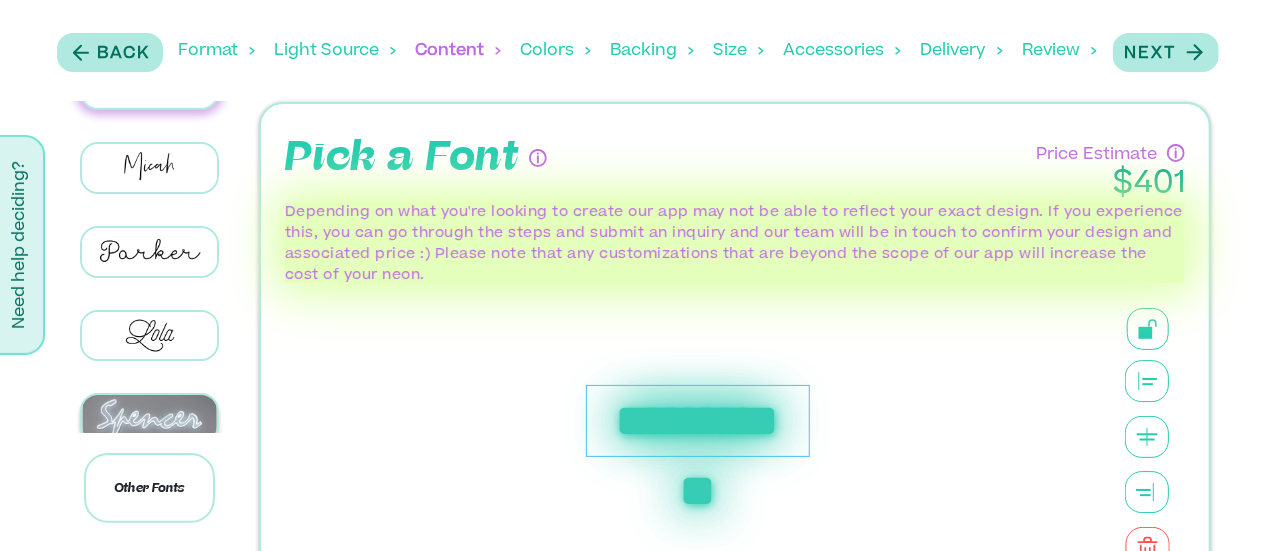 scroll, scrollTop: 1063, scrollLeft: 0, axis: vertical 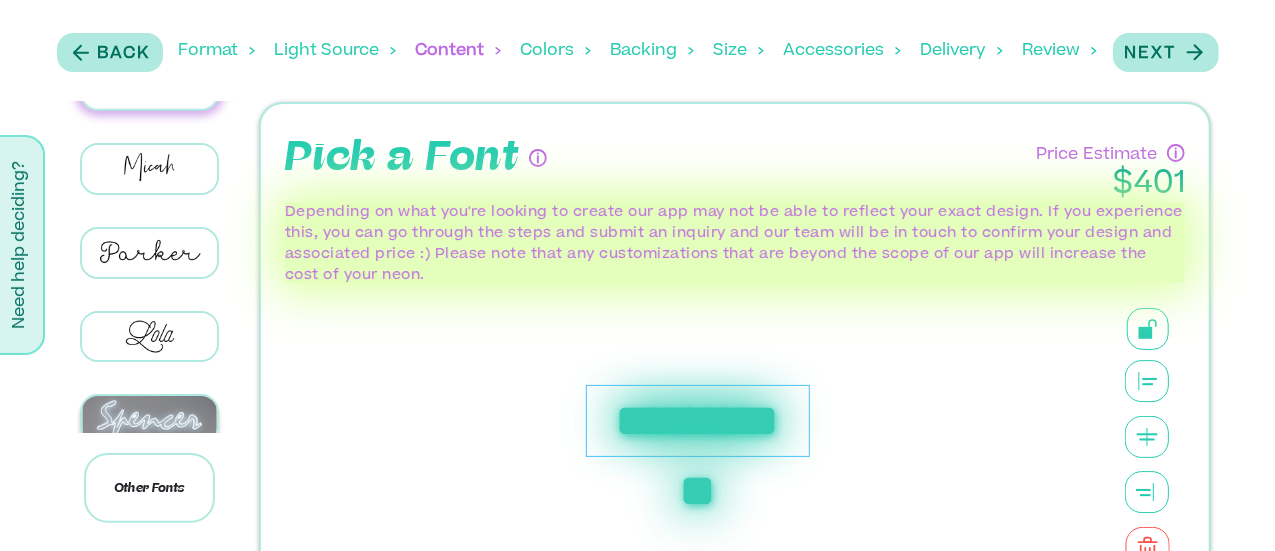 click at bounding box center [149, 419] 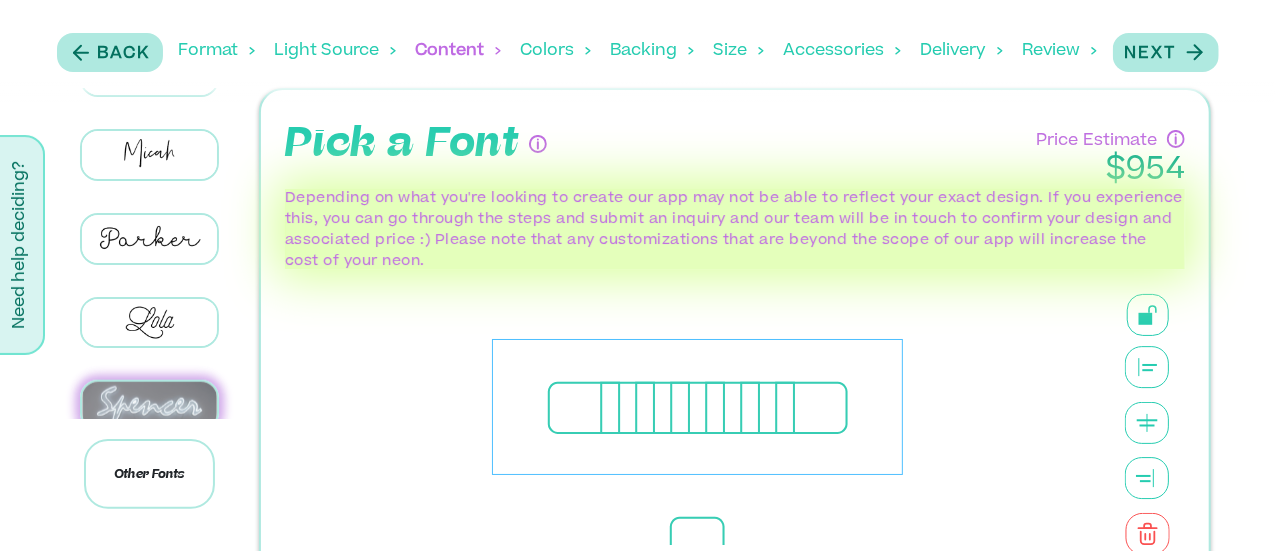 scroll, scrollTop: 124, scrollLeft: 0, axis: vertical 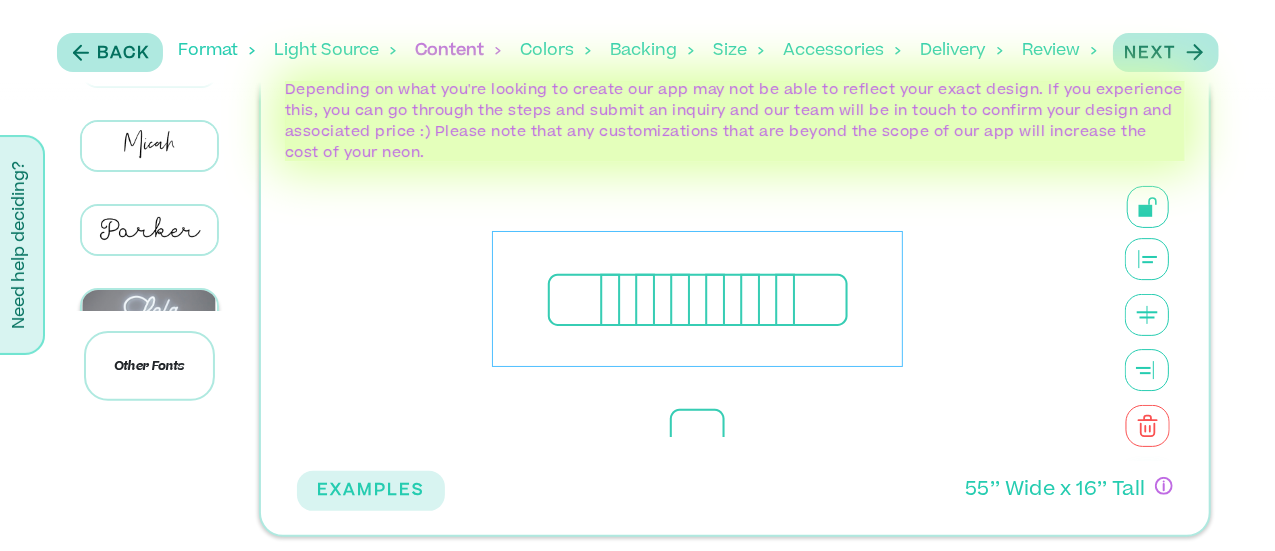 click at bounding box center (149, 313) 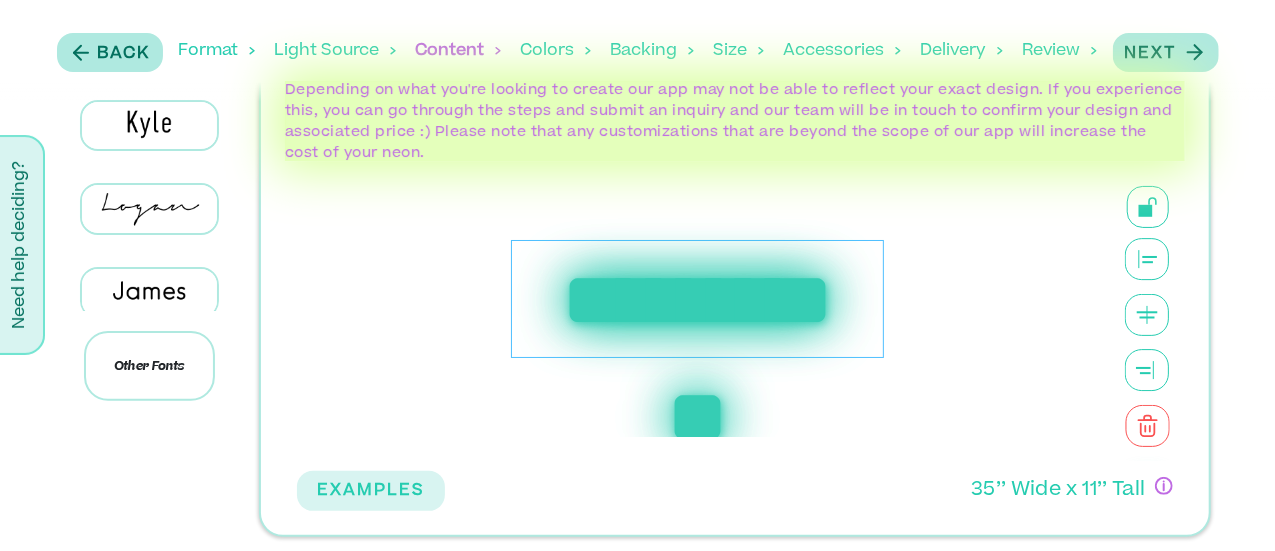 scroll, scrollTop: 564, scrollLeft: 0, axis: vertical 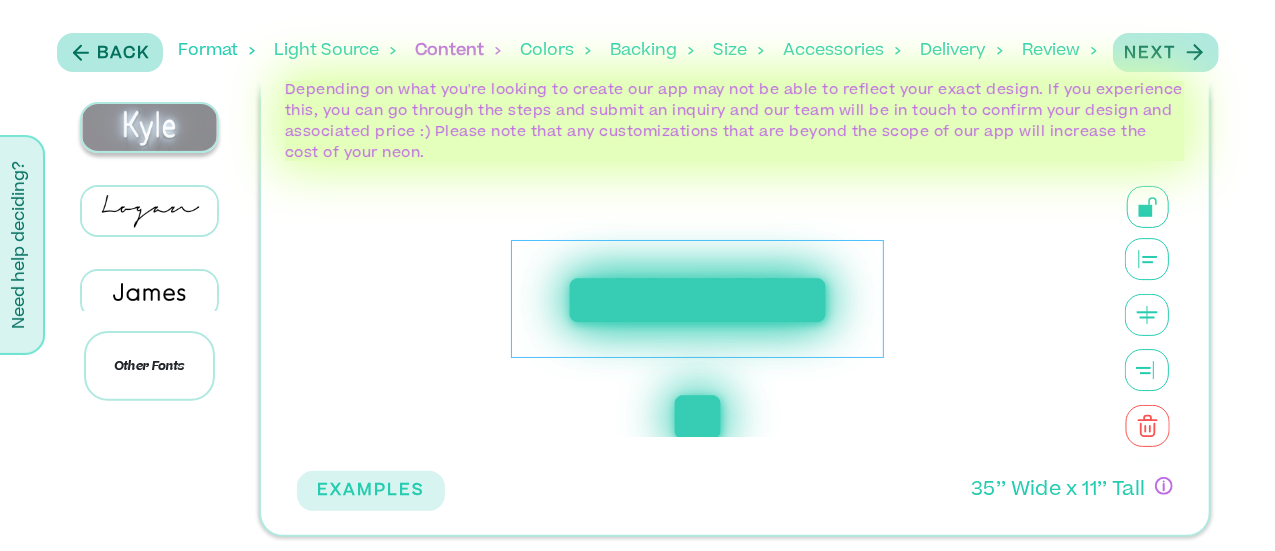 click at bounding box center [149, 127] 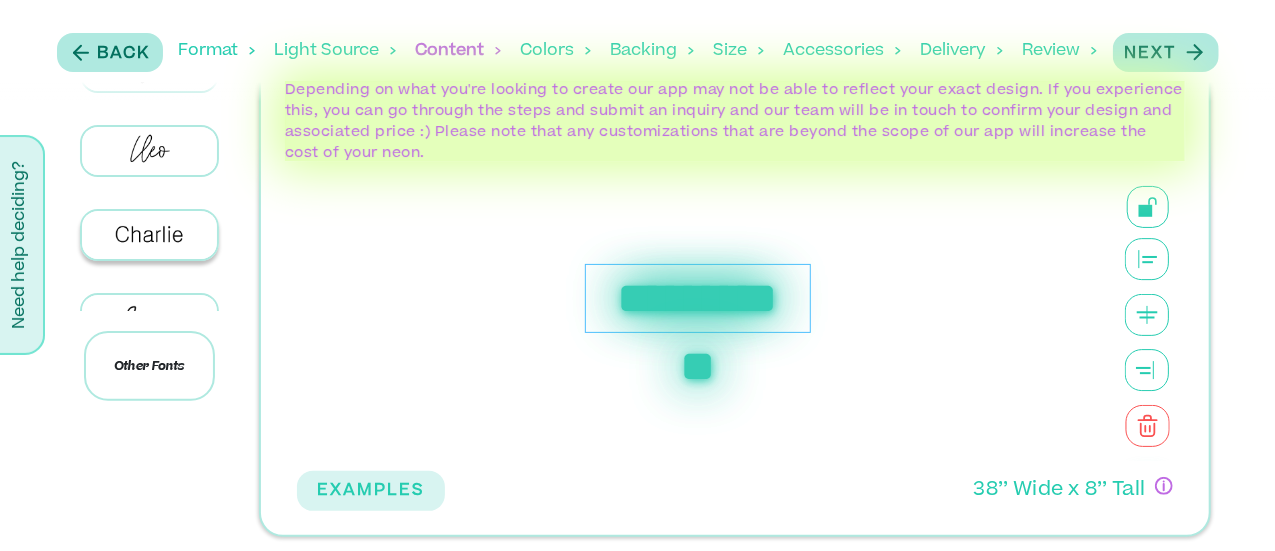 scroll, scrollTop: 164, scrollLeft: 0, axis: vertical 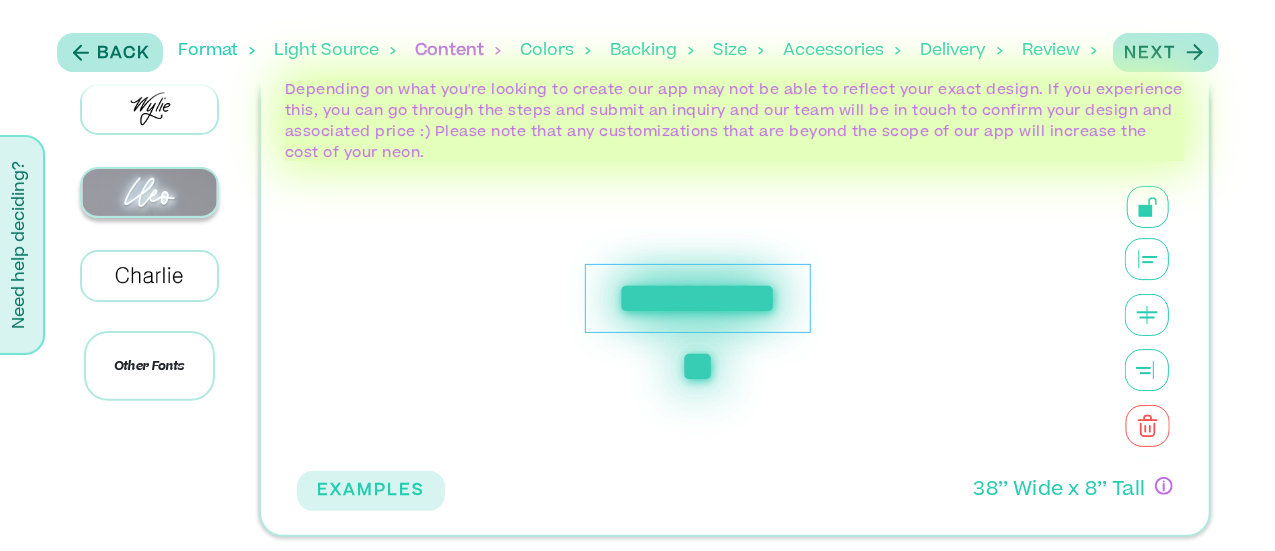 click at bounding box center [149, 192] 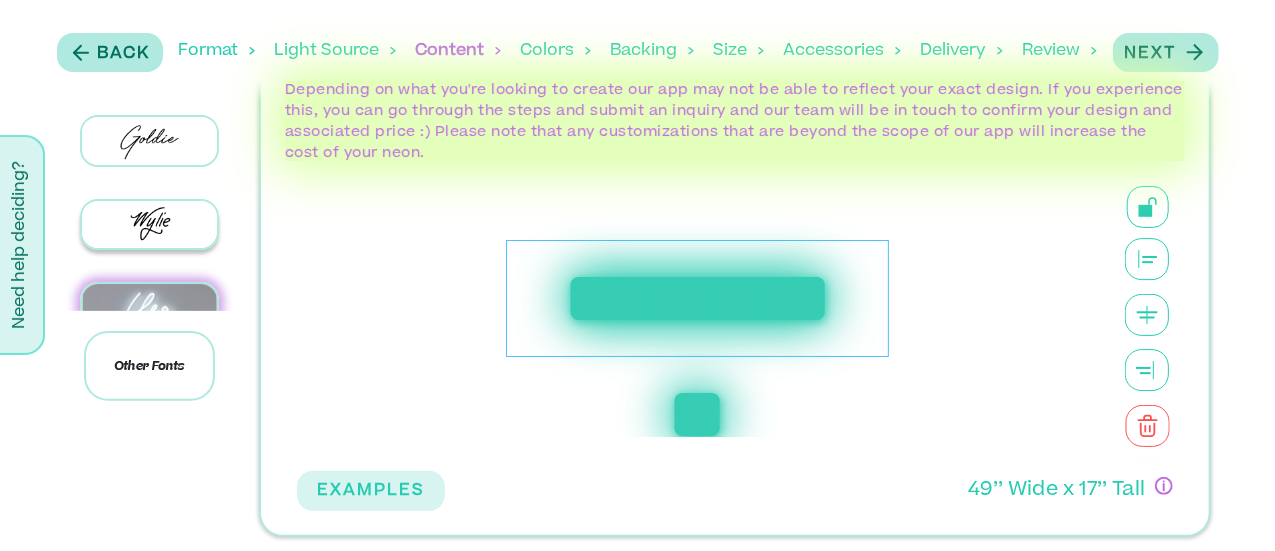 scroll, scrollTop: 0, scrollLeft: 0, axis: both 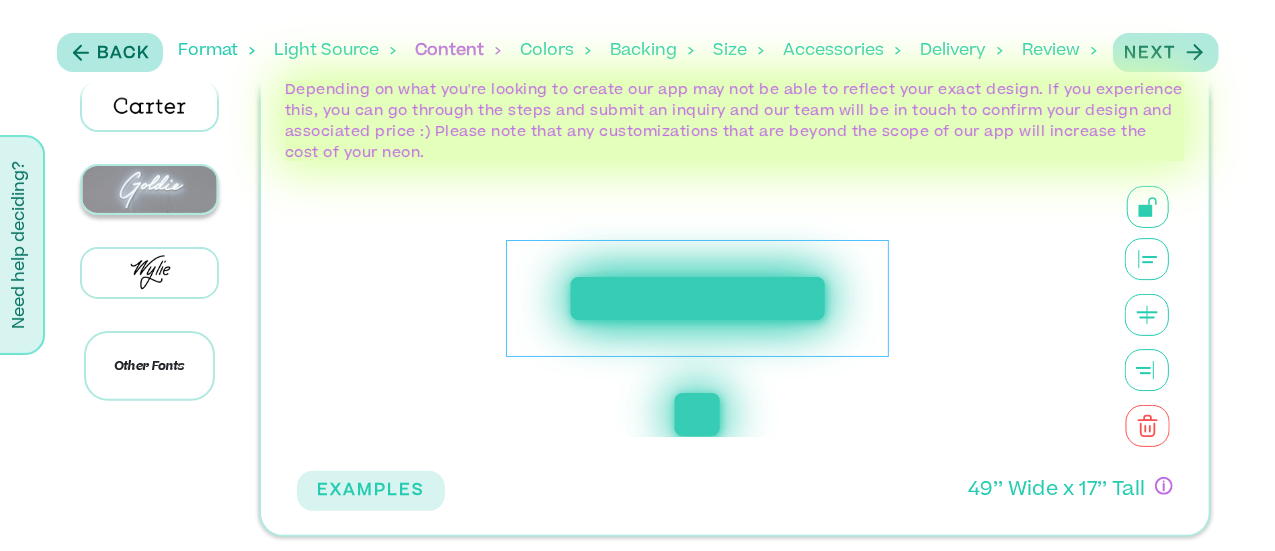 click at bounding box center [149, 189] 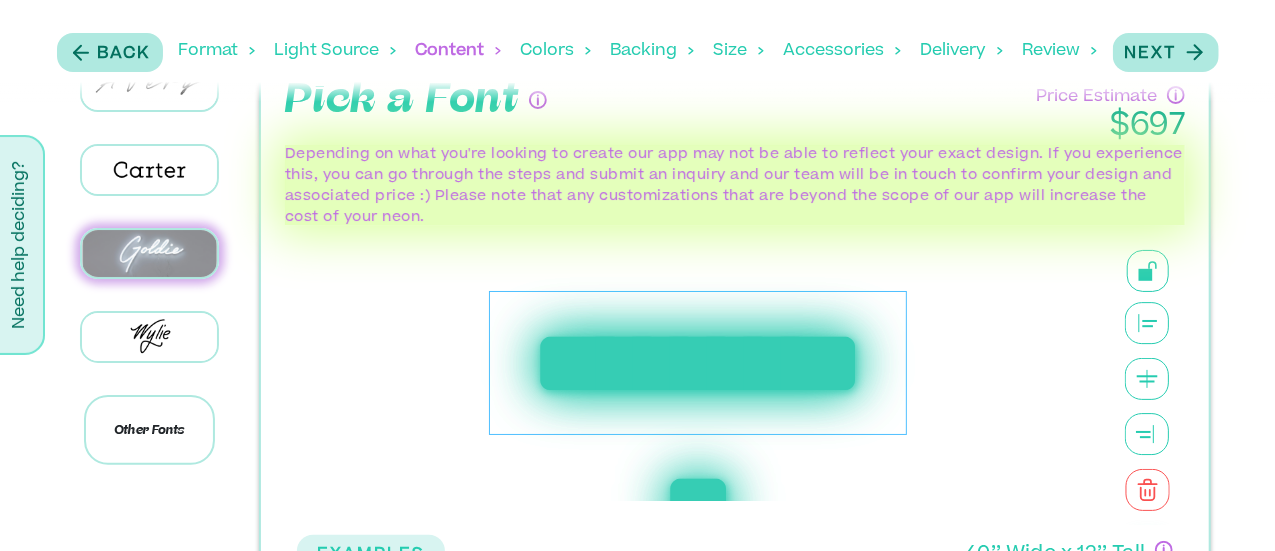 scroll, scrollTop: 0, scrollLeft: 0, axis: both 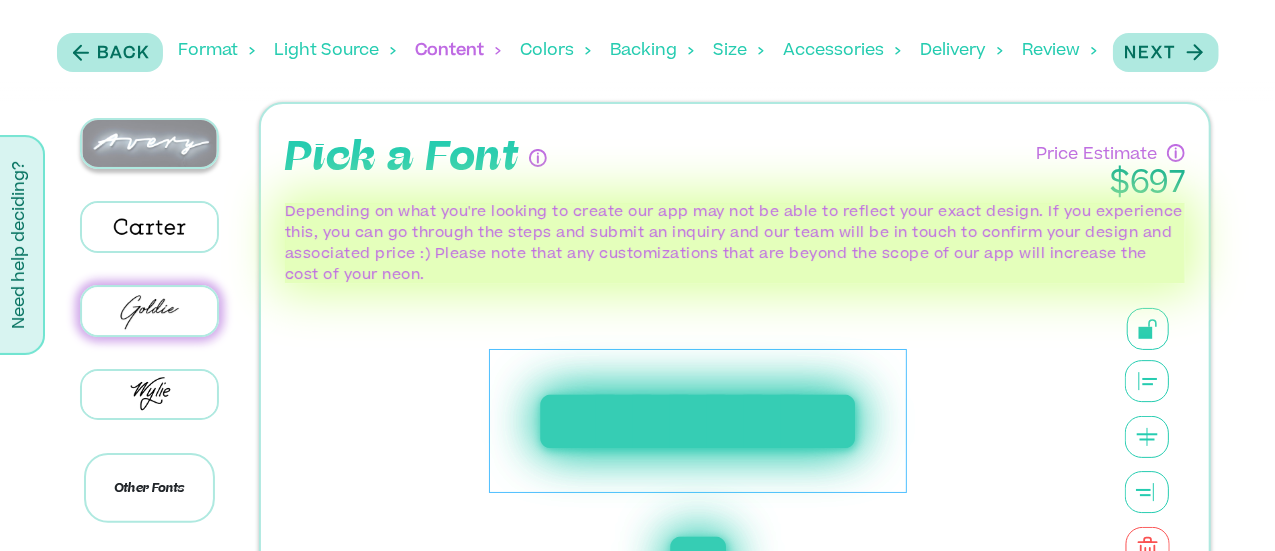 click at bounding box center [149, 143] 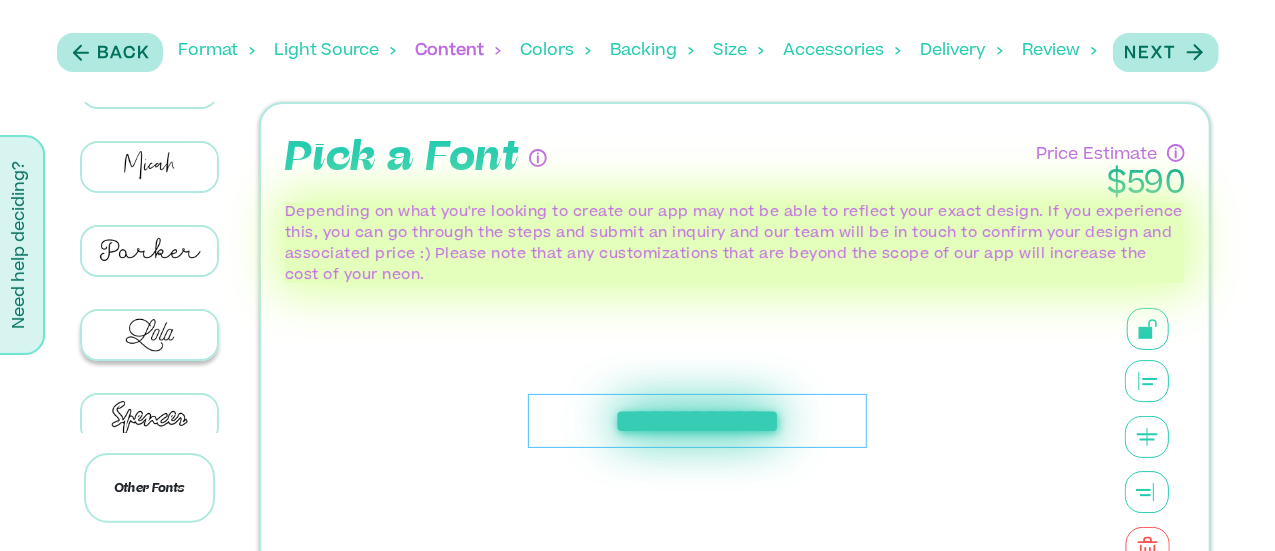 scroll, scrollTop: 1064, scrollLeft: 0, axis: vertical 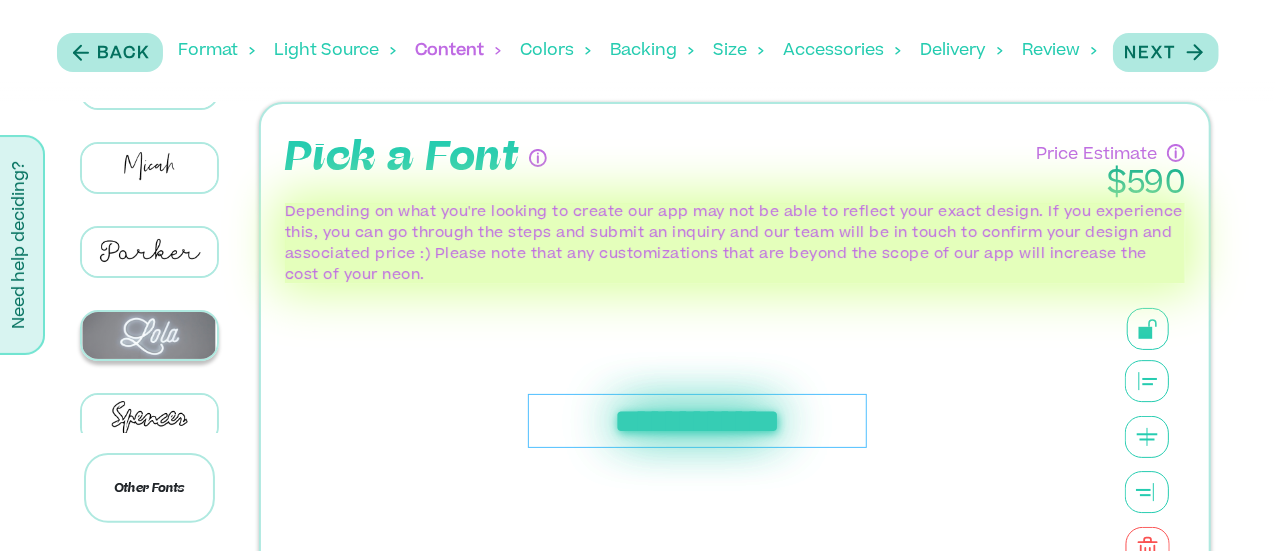 click at bounding box center (149, 335) 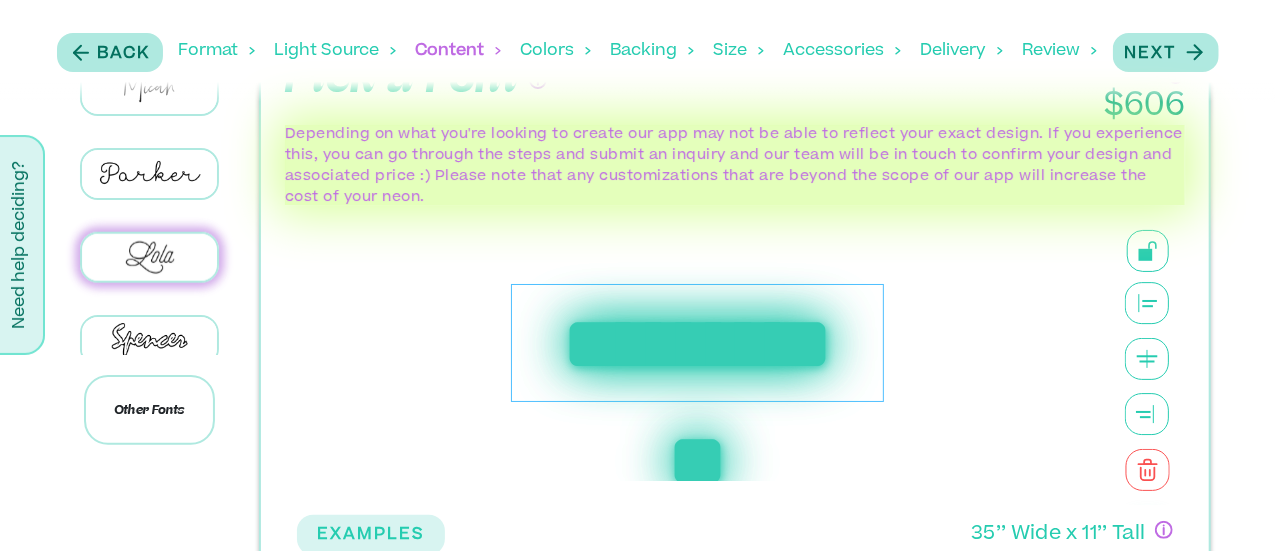 scroll, scrollTop: 124, scrollLeft: 0, axis: vertical 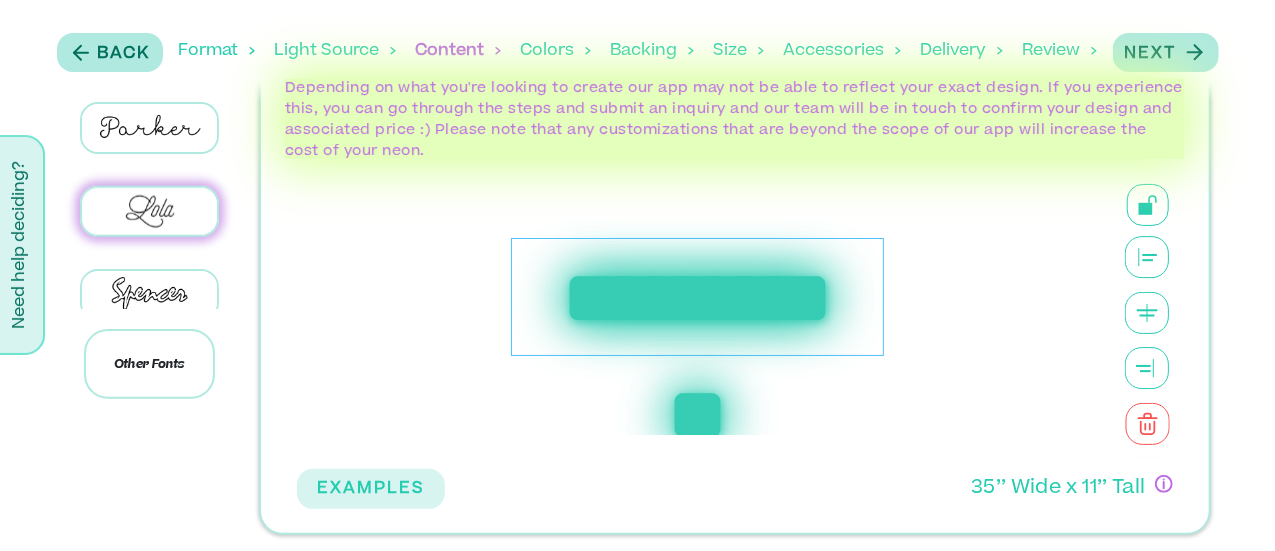 click 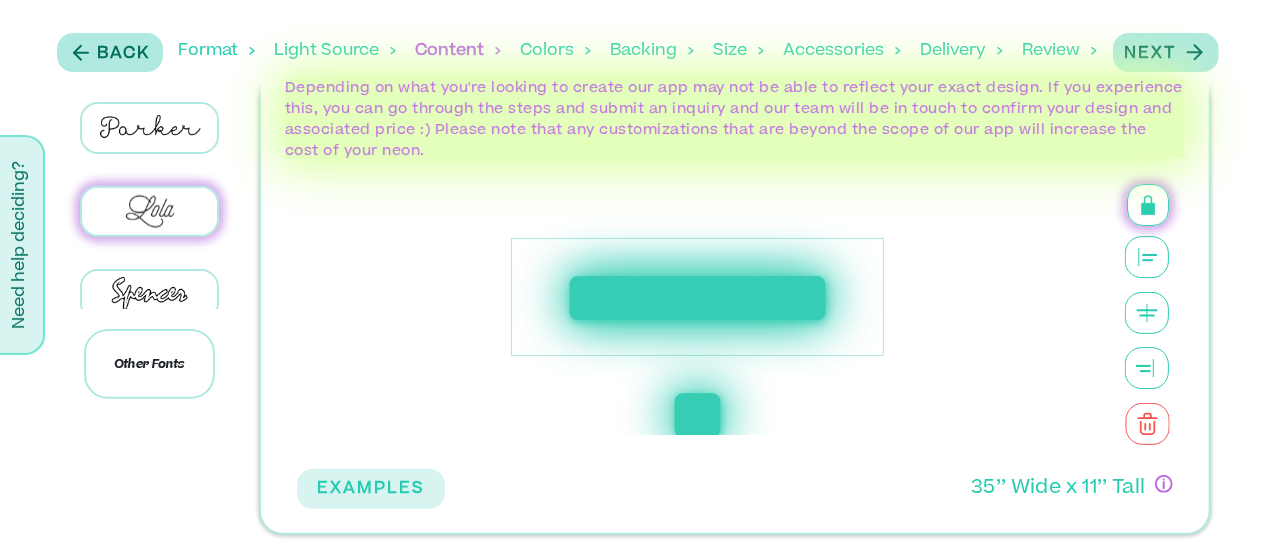 click 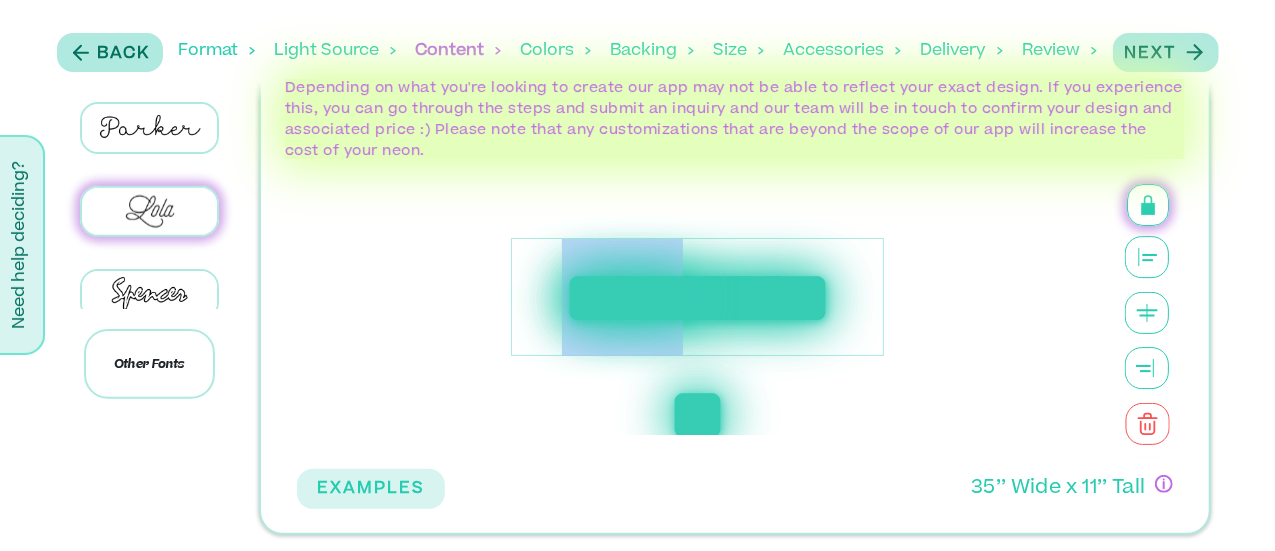 click on "**********" at bounding box center [698, 297] 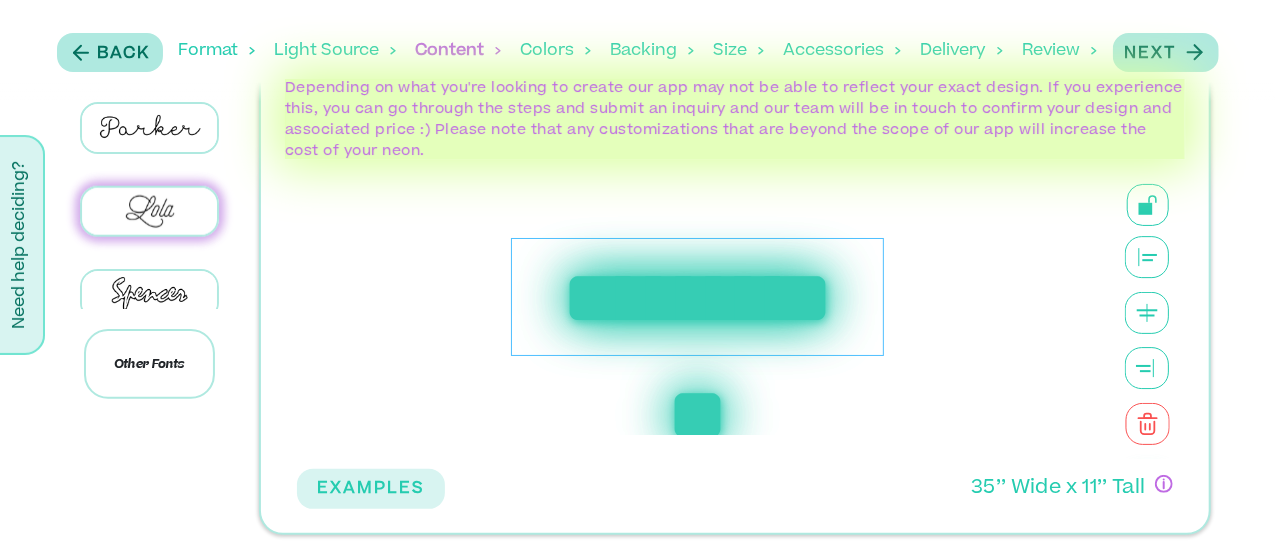 click on "**********" at bounding box center (698, 297) 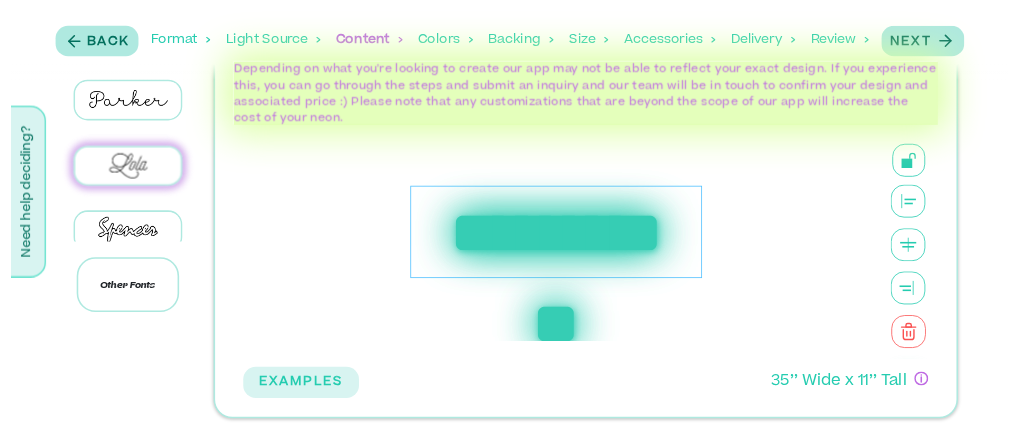 scroll, scrollTop: 41, scrollLeft: 0, axis: vertical 